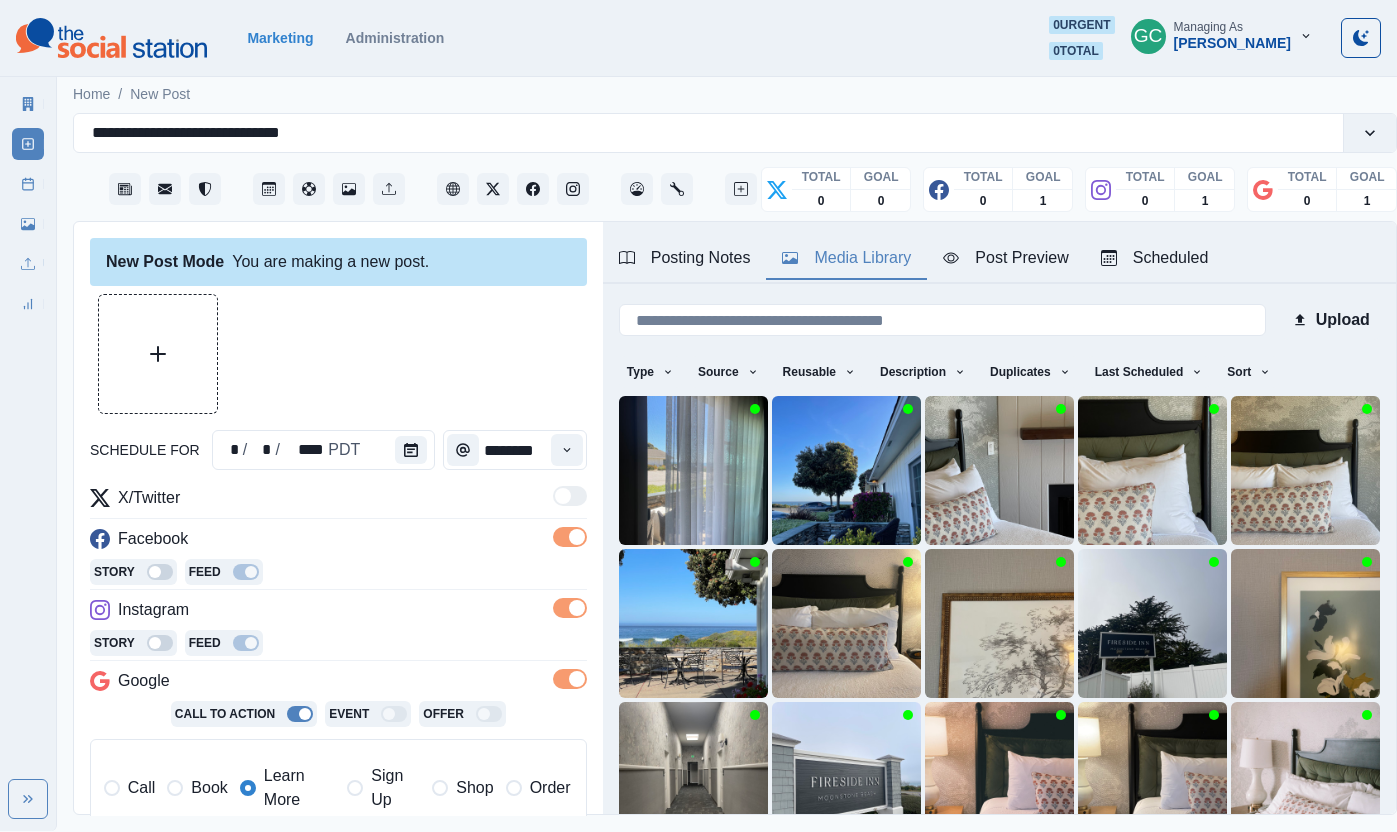 scroll, scrollTop: 0, scrollLeft: 0, axis: both 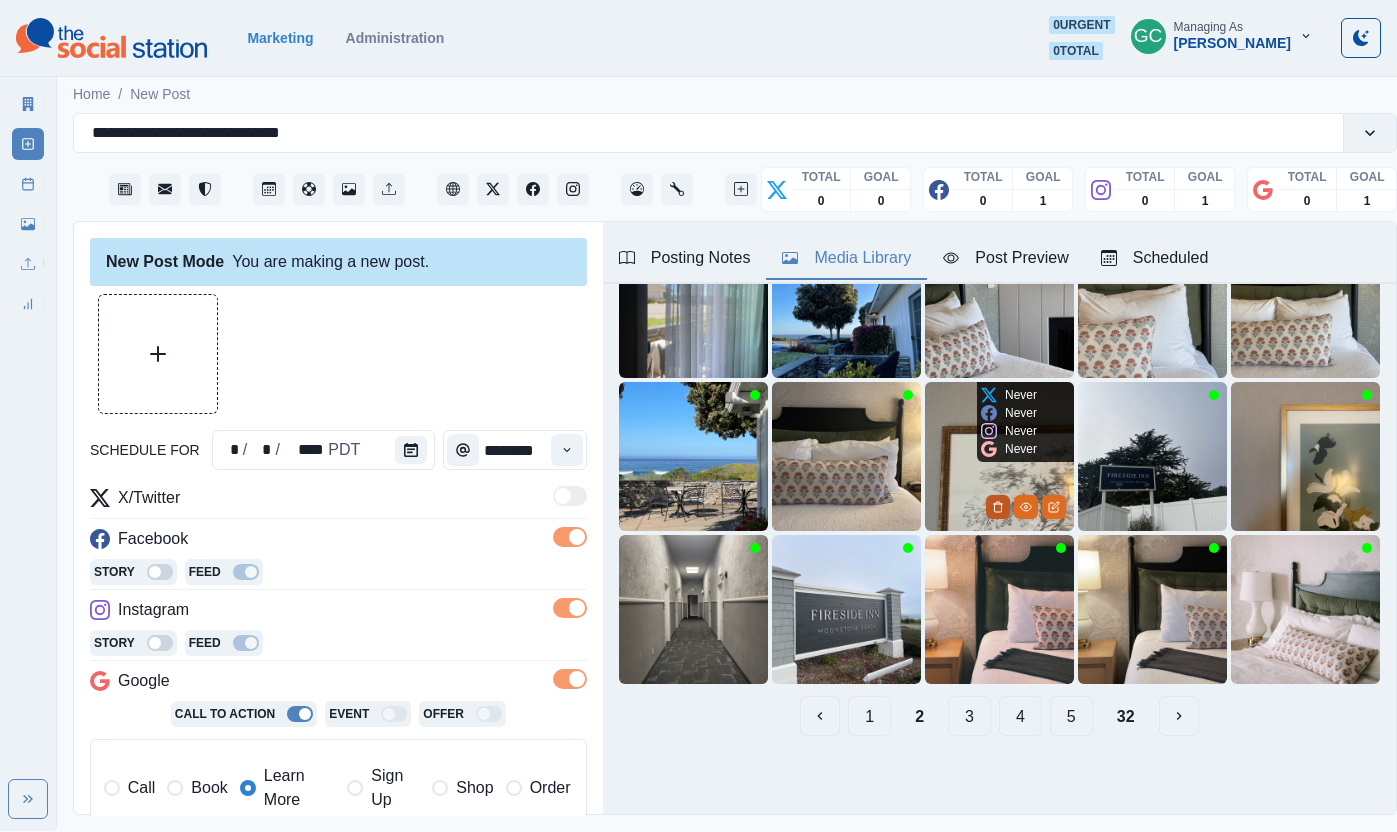 click at bounding box center (998, 507) 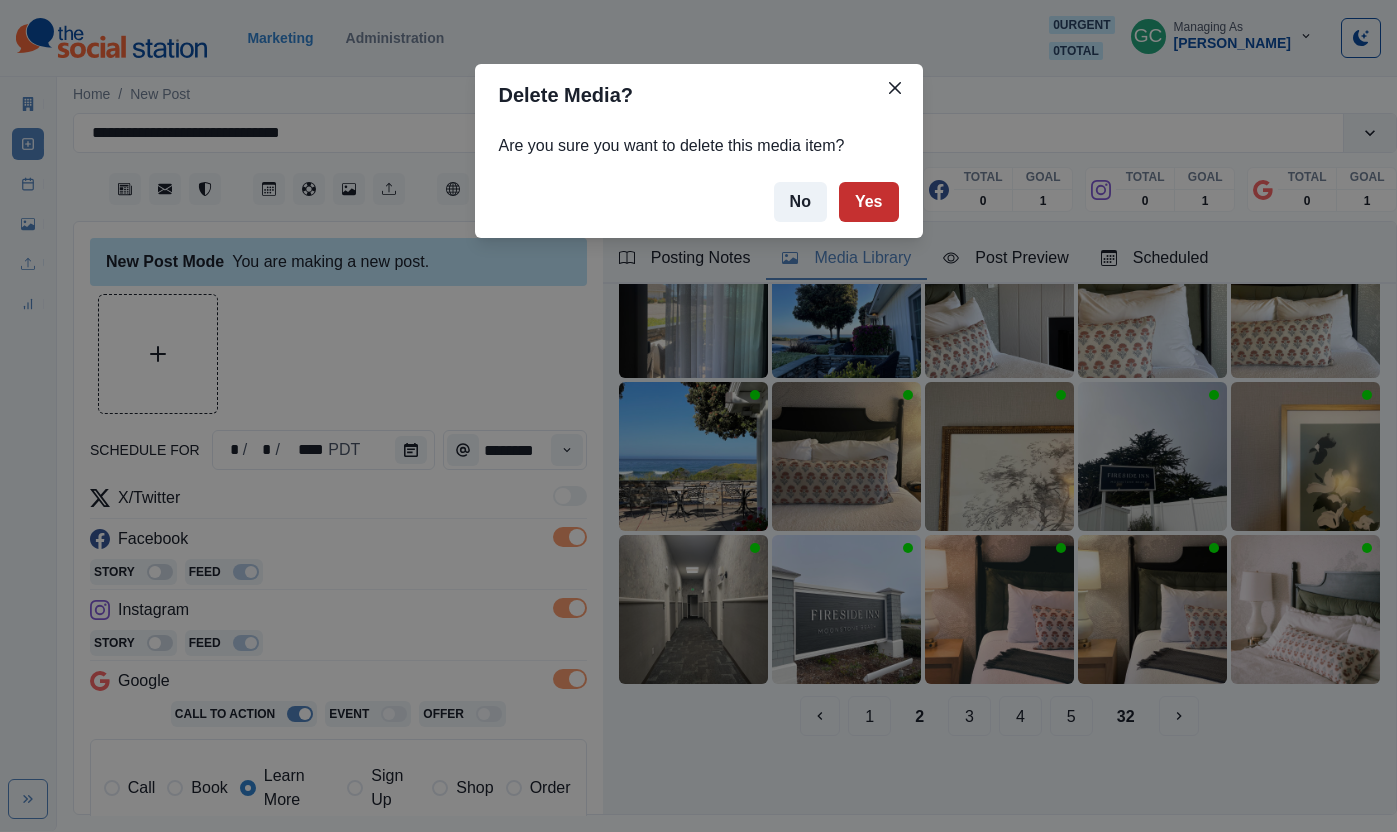 click on "Yes" at bounding box center [869, 202] 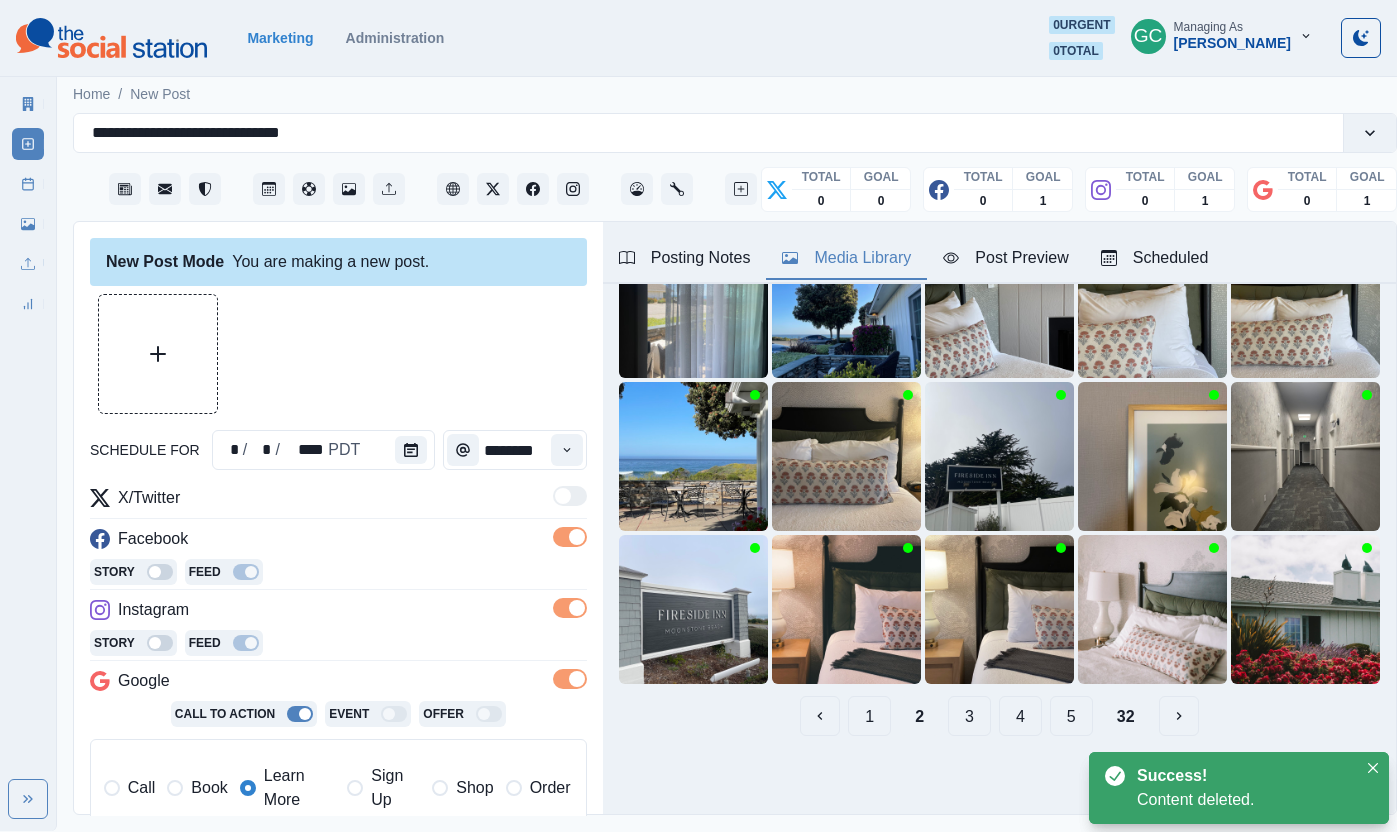 click on "1 2 3 4 5 32" at bounding box center (999, 716) 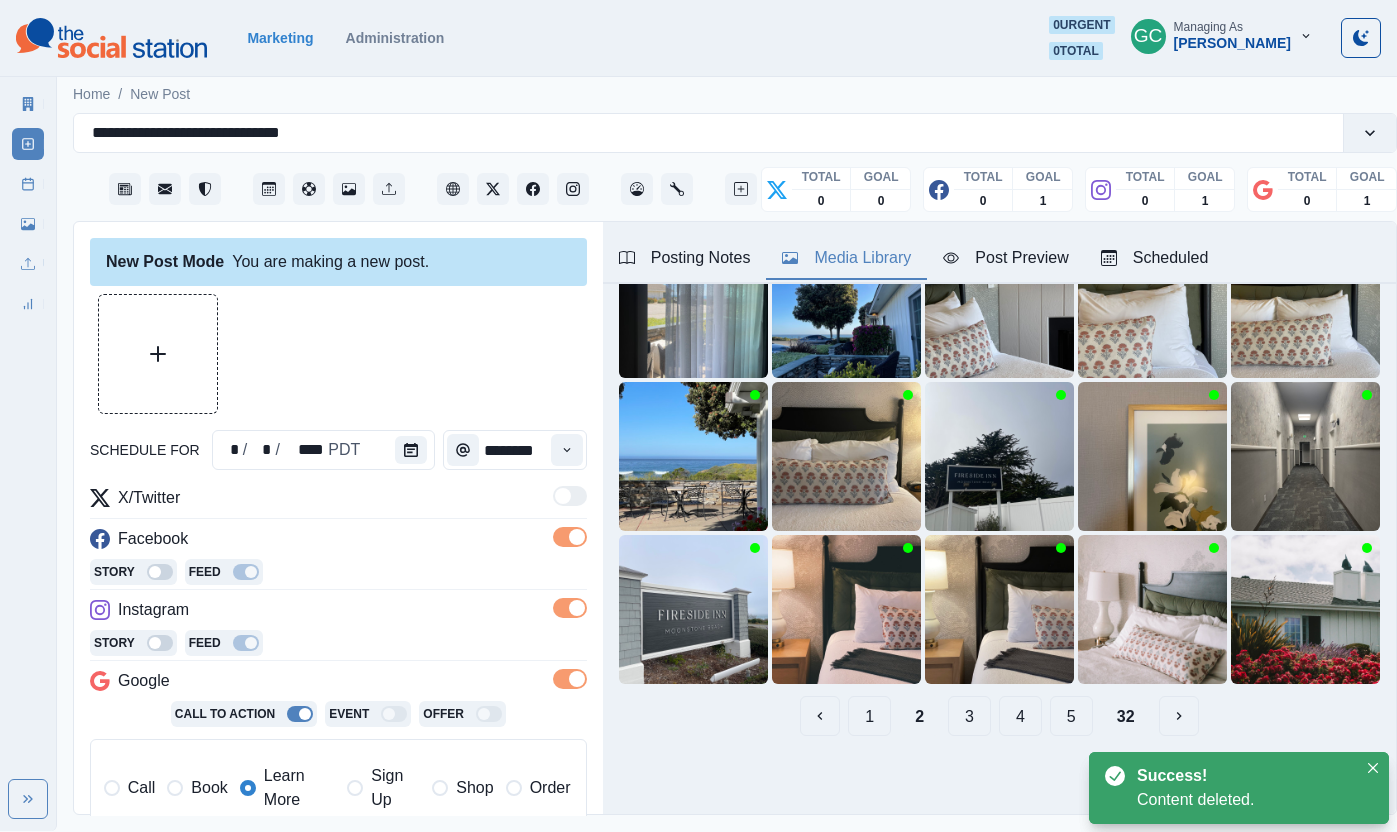 click on "4" at bounding box center (1020, 716) 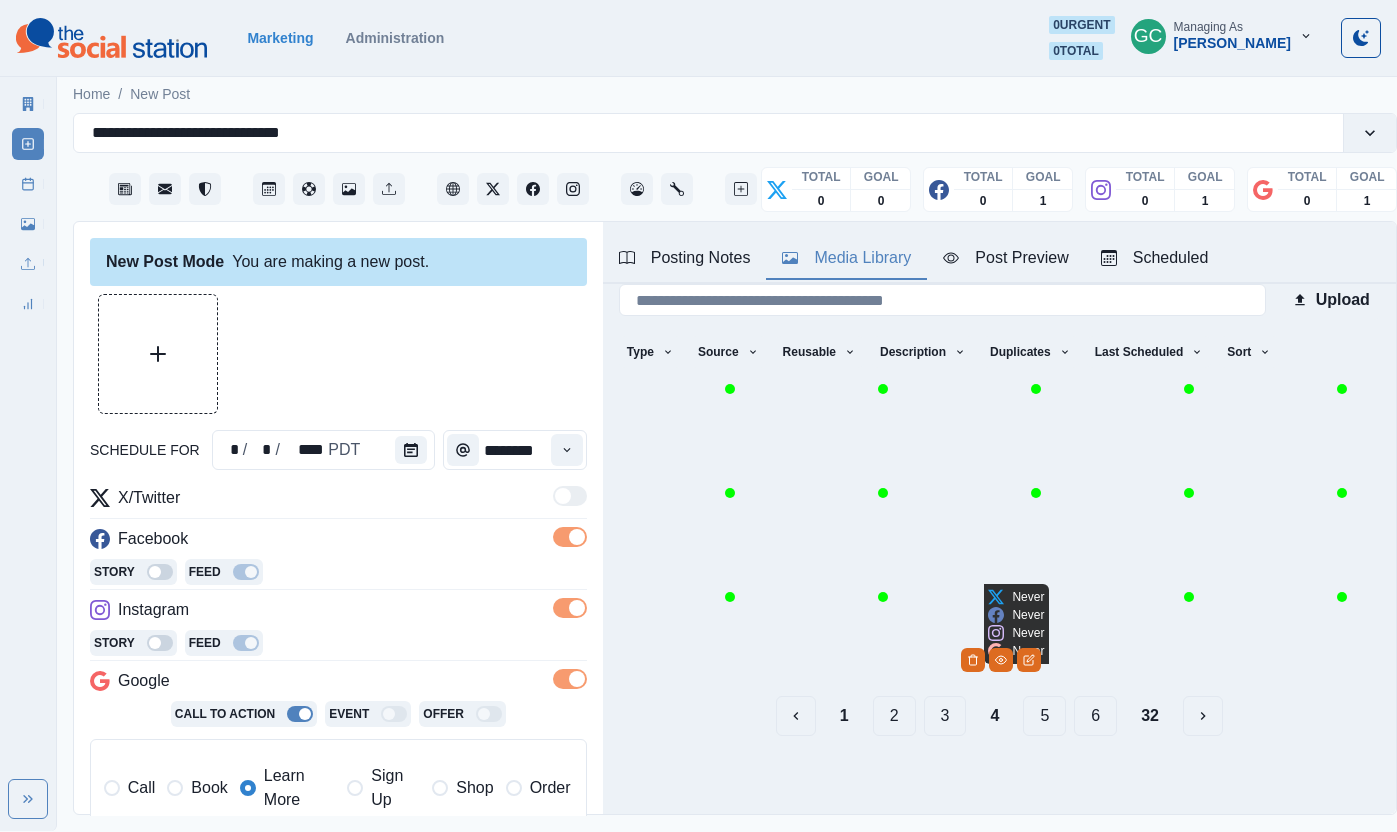 scroll, scrollTop: 94, scrollLeft: 0, axis: vertical 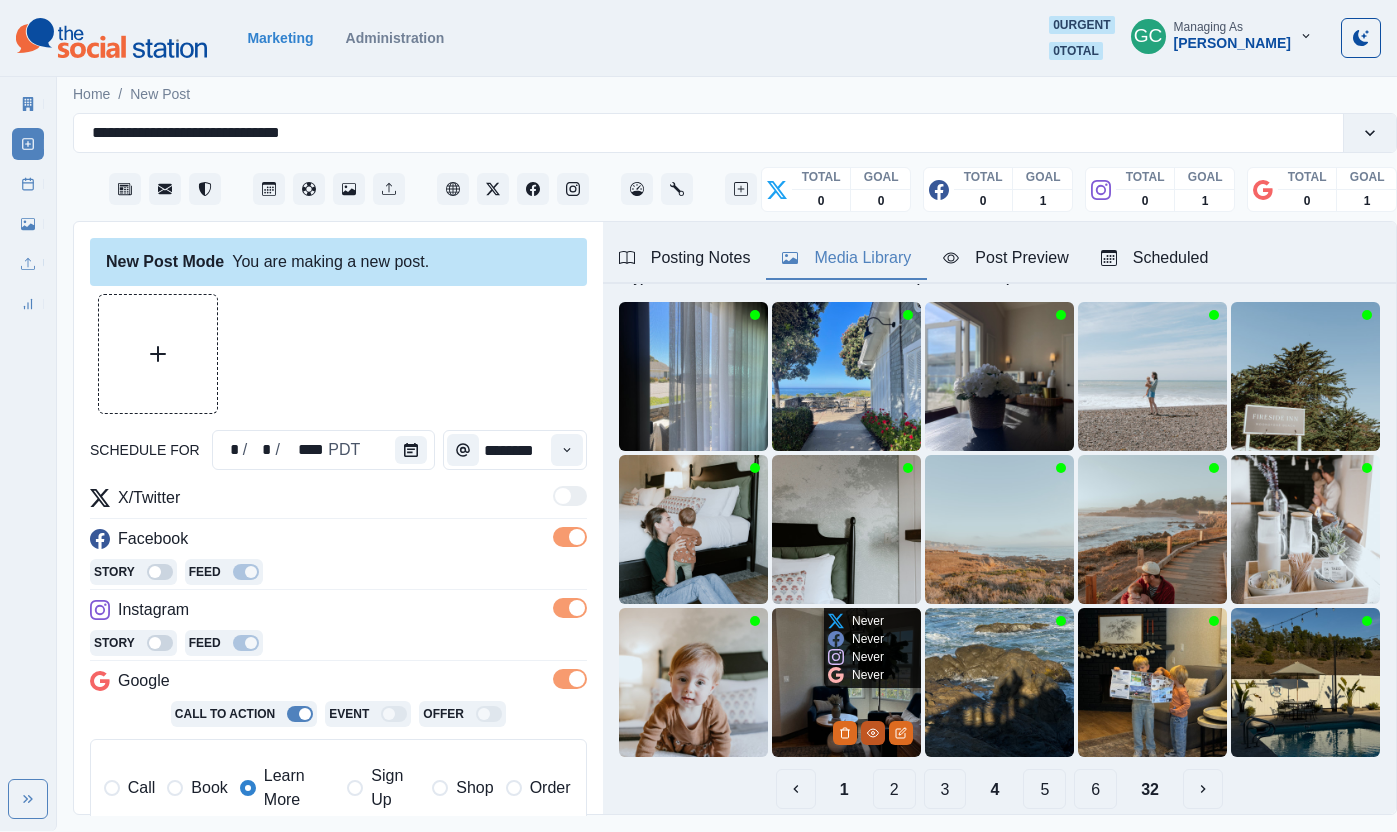 click 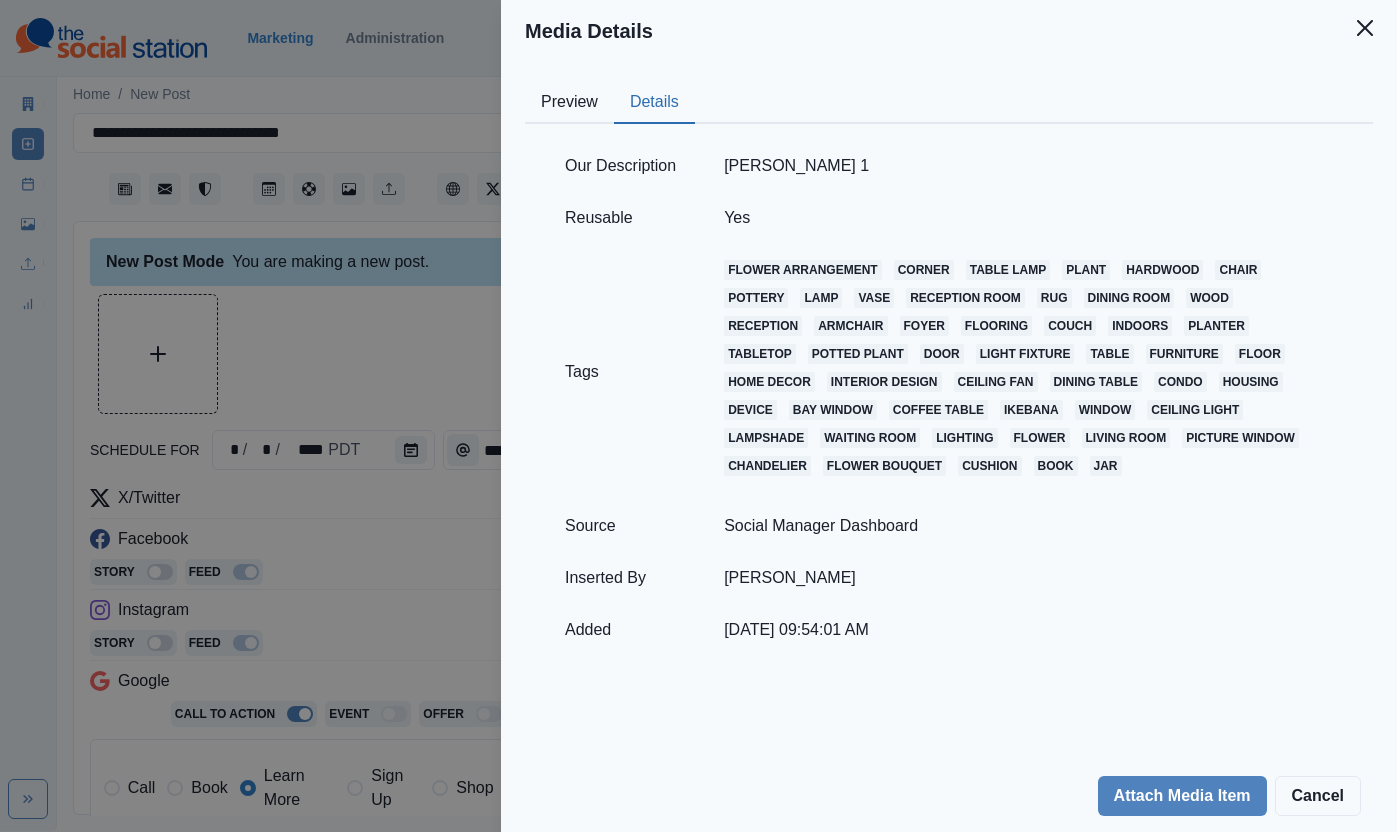 click on "Details" at bounding box center (654, 103) 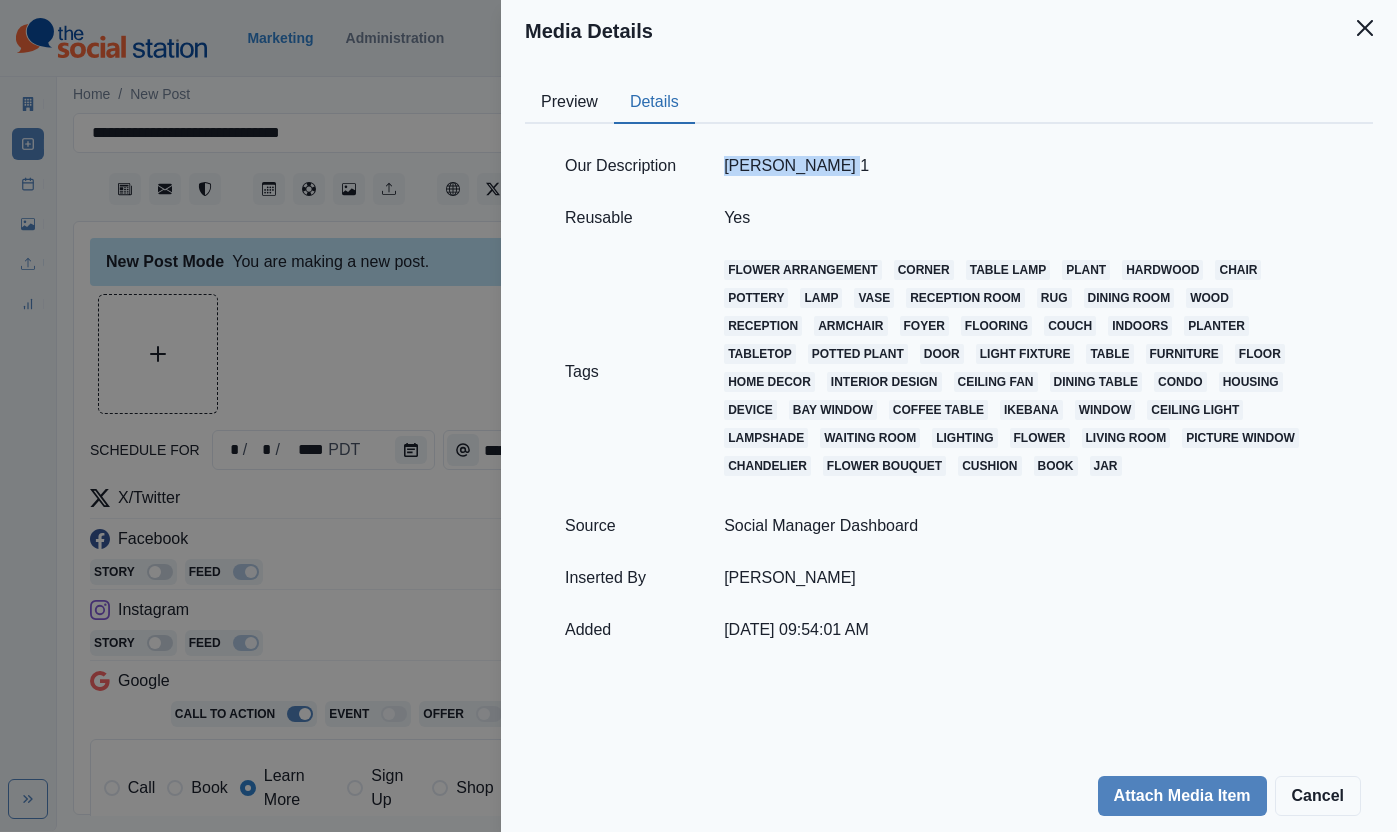 drag, startPoint x: 729, startPoint y: 170, endPoint x: 843, endPoint y: 163, distance: 114.21471 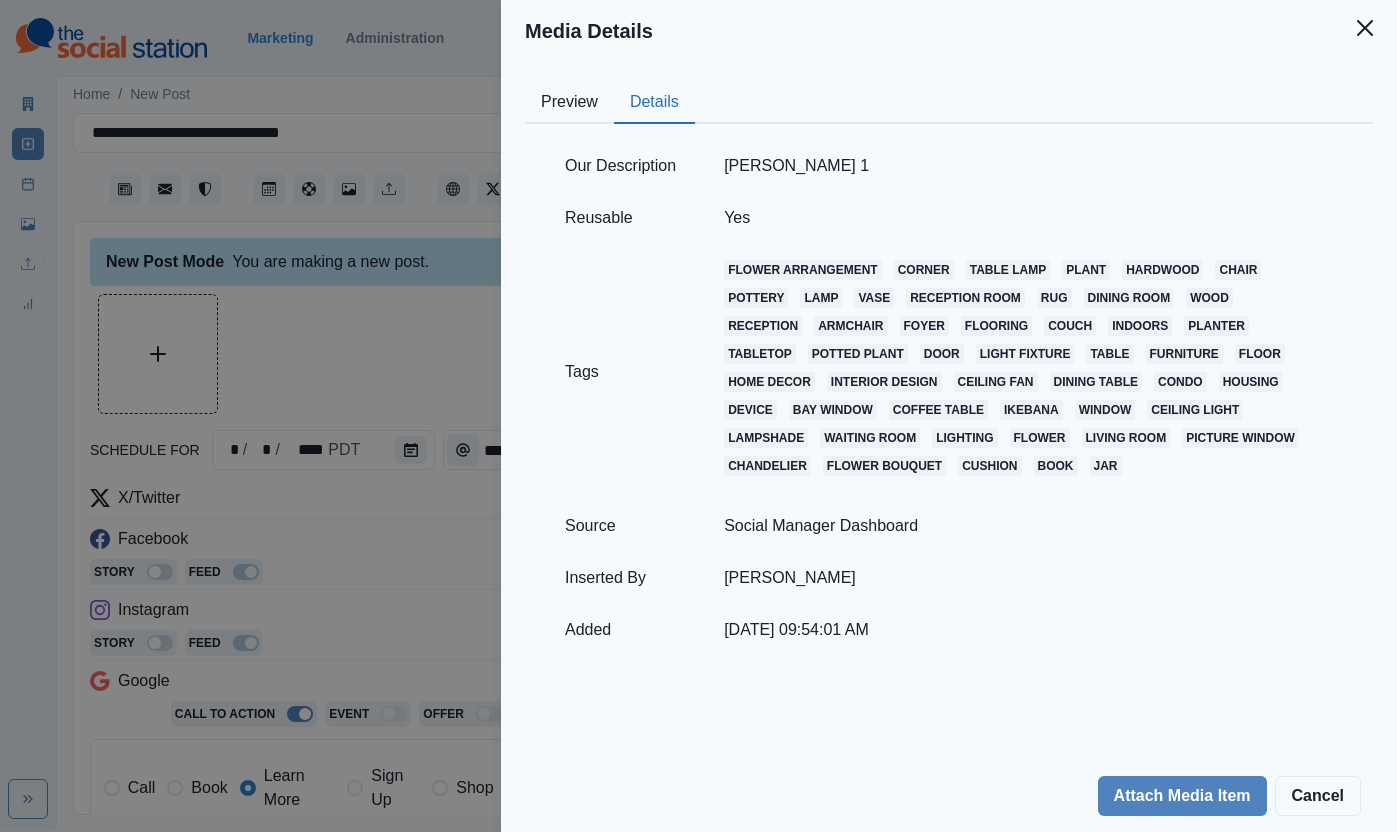 drag, startPoint x: 277, startPoint y: 384, endPoint x: 327, endPoint y: 397, distance: 51.662365 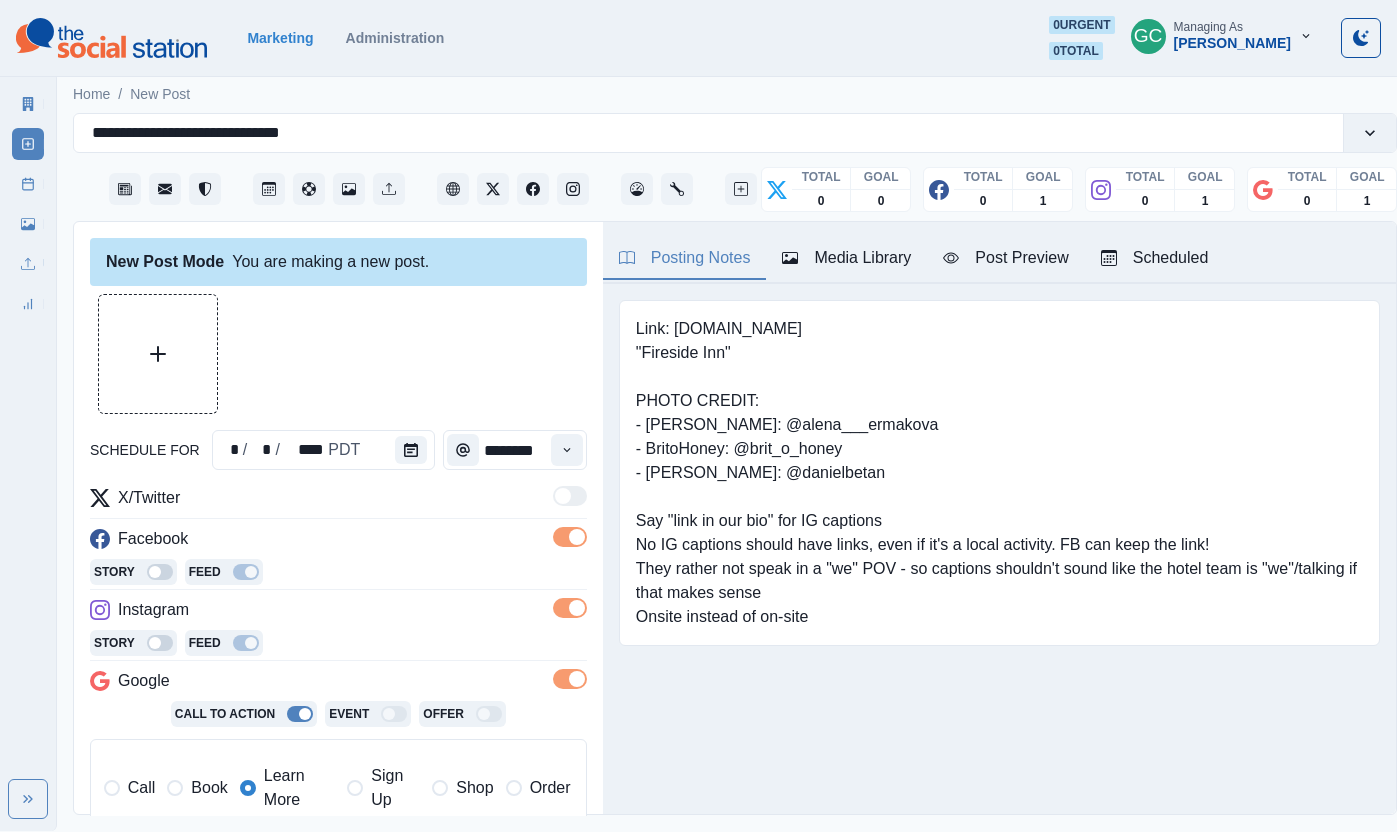 scroll, scrollTop: 0, scrollLeft: 0, axis: both 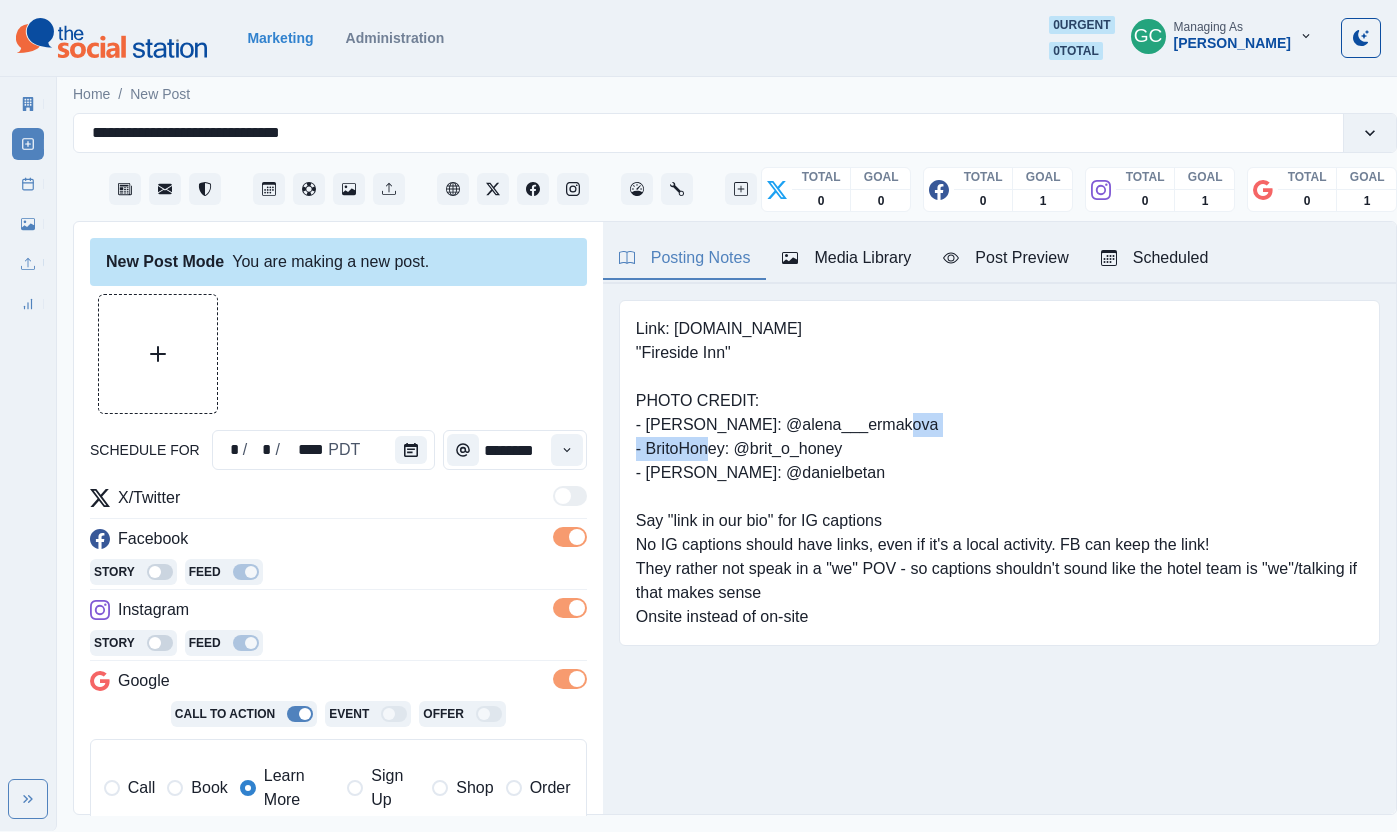 drag, startPoint x: 775, startPoint y: 427, endPoint x: 905, endPoint y: 427, distance: 130 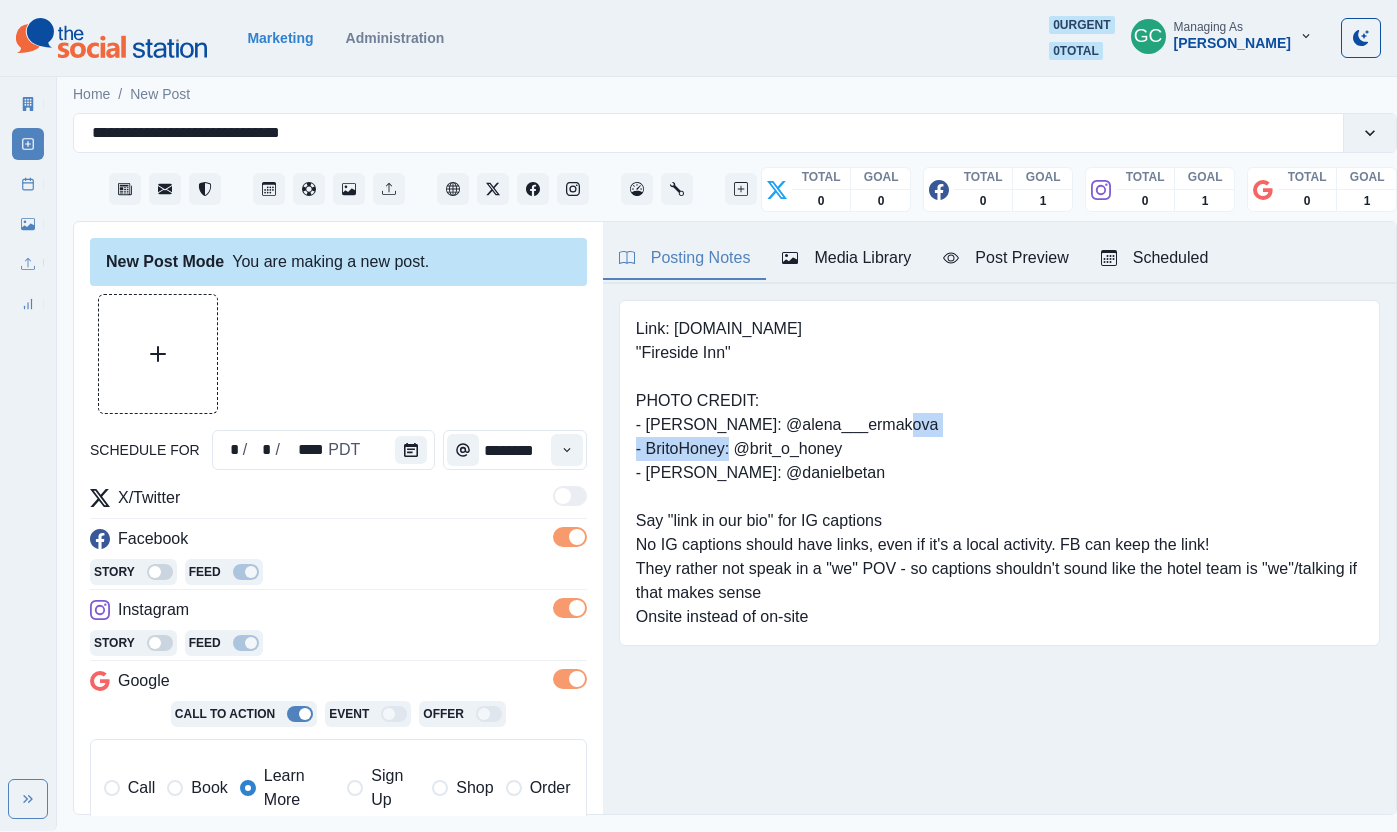 drag, startPoint x: 925, startPoint y: 423, endPoint x: 772, endPoint y: 431, distance: 153.20901 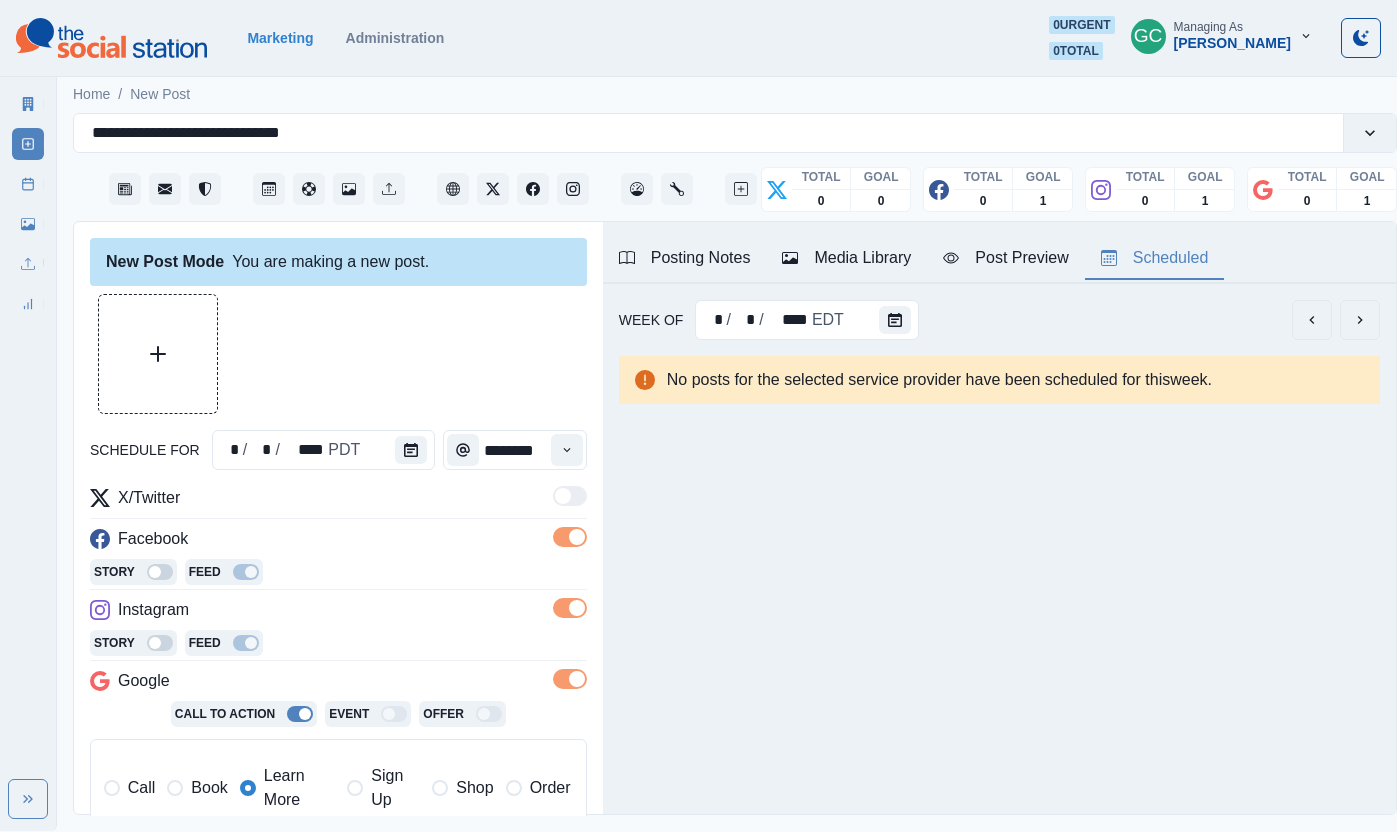 click on "Scheduled" at bounding box center (1155, 258) 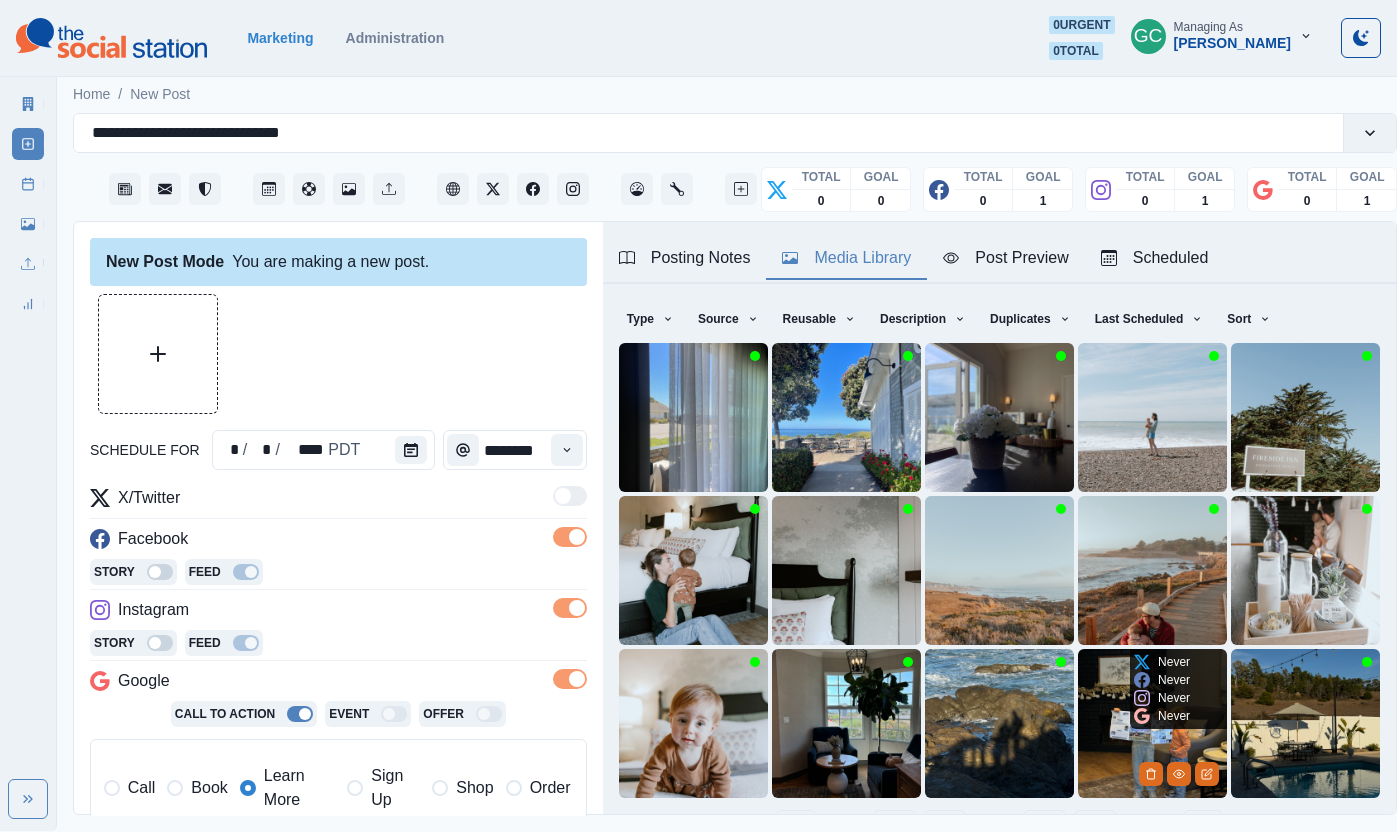 scroll, scrollTop: 91, scrollLeft: 0, axis: vertical 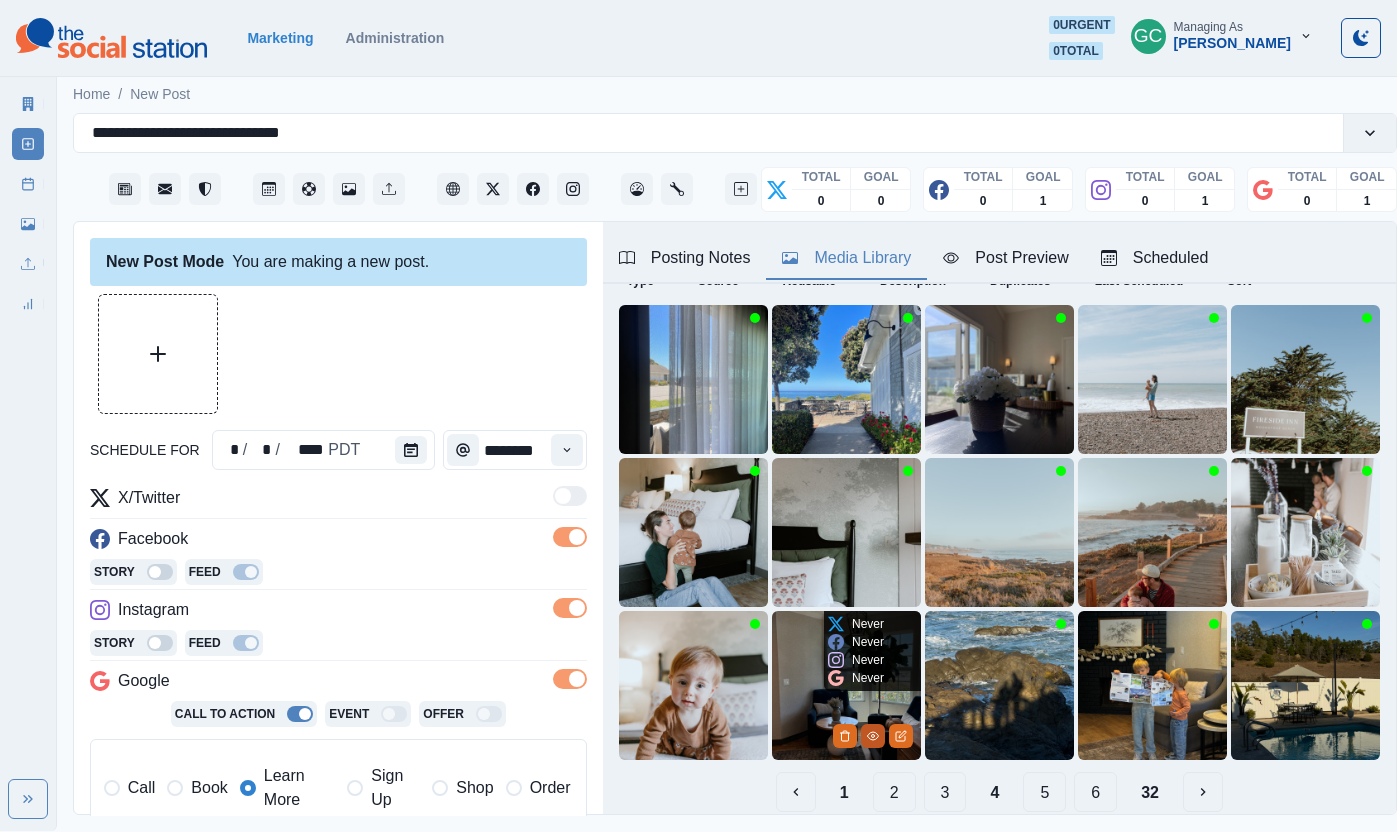click 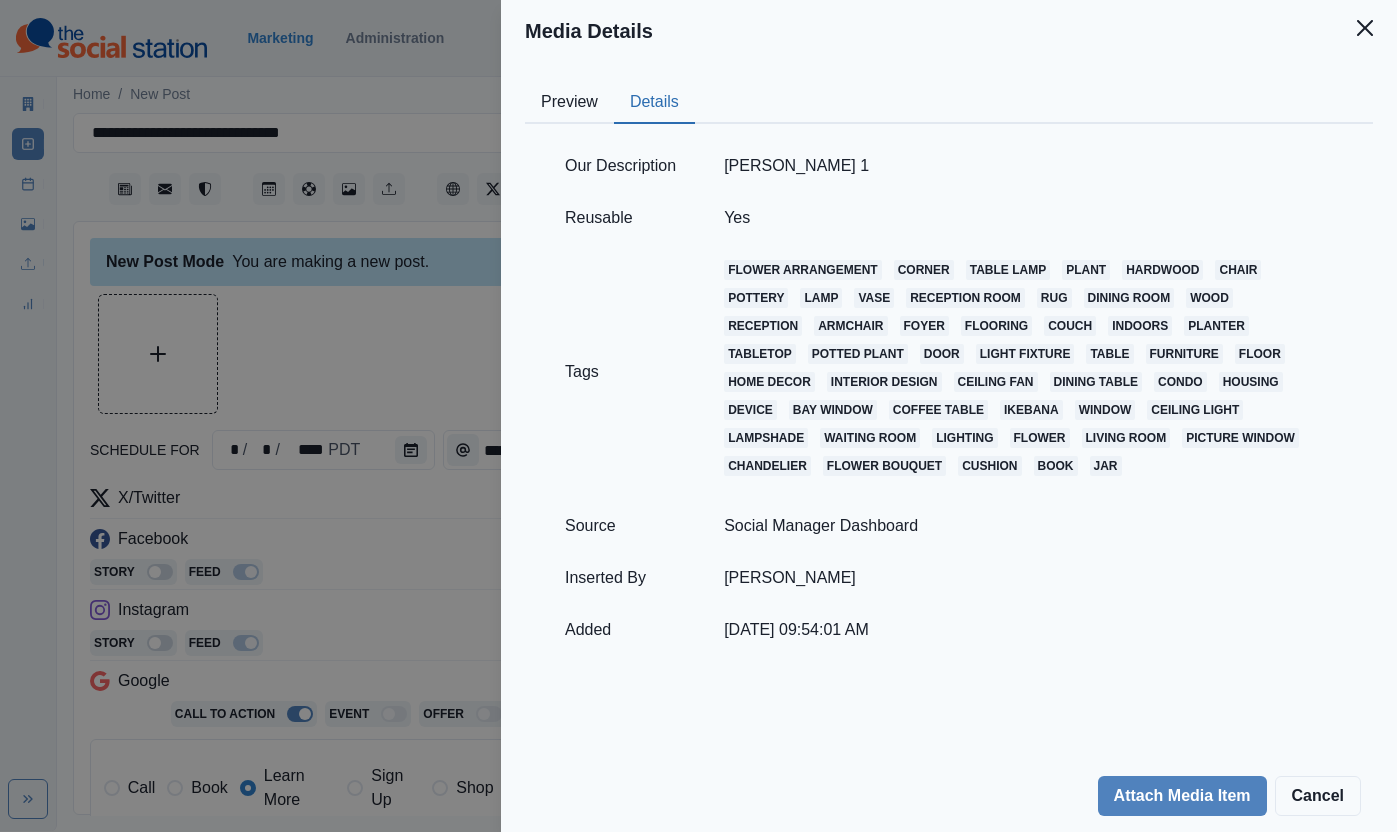 drag, startPoint x: 664, startPoint y: 106, endPoint x: 527, endPoint y: 295, distance: 233.43094 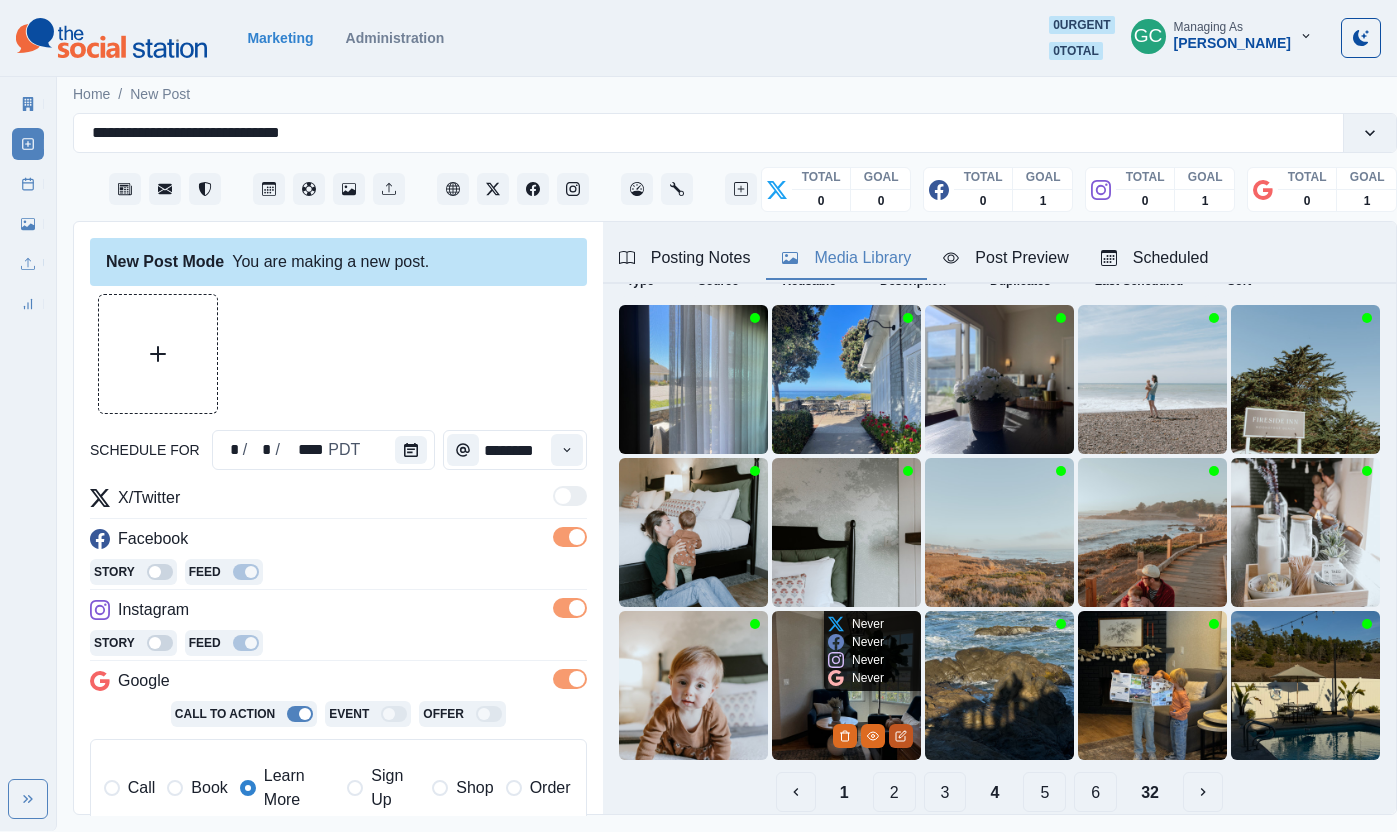 click at bounding box center [901, 736] 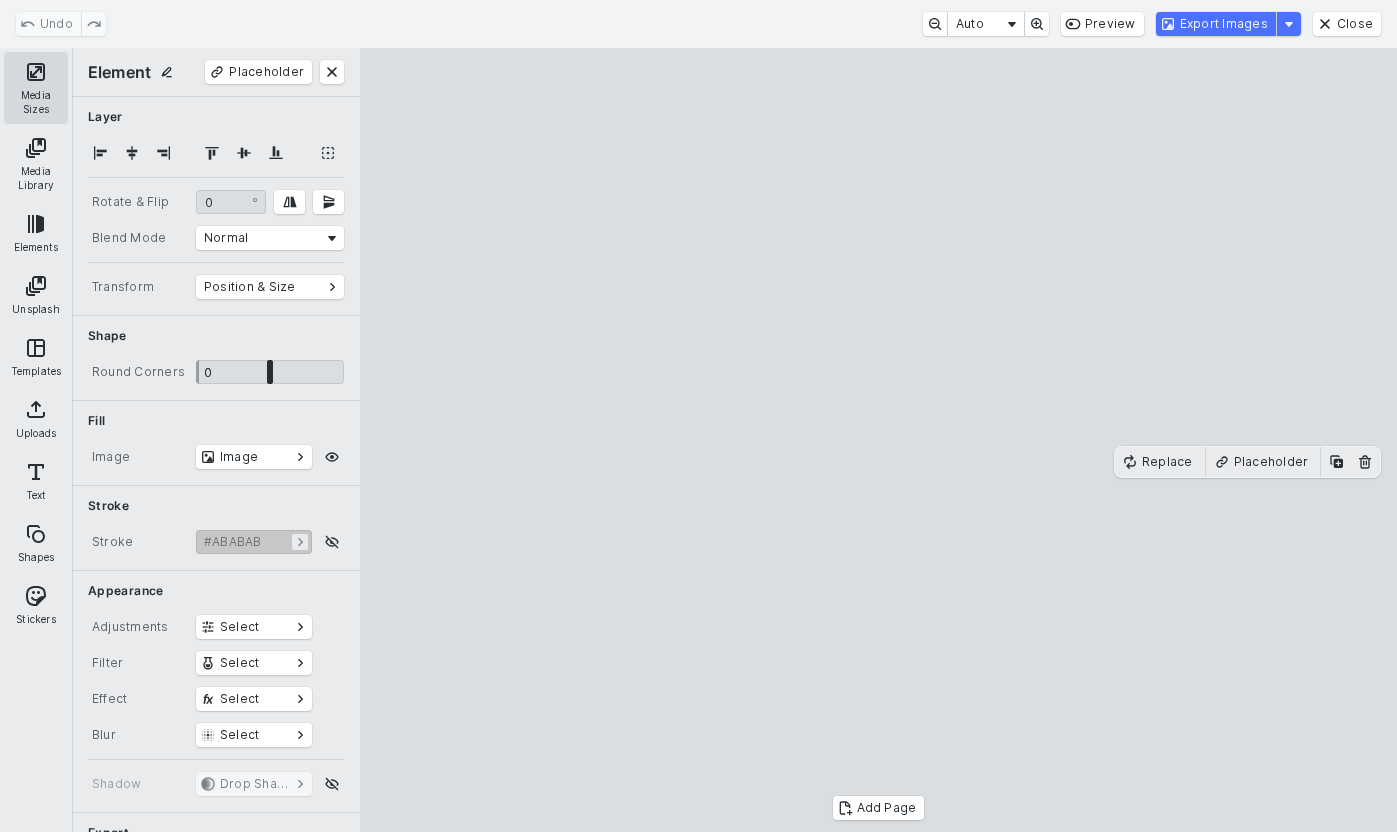 click on "Media Sizes" at bounding box center [36, 88] 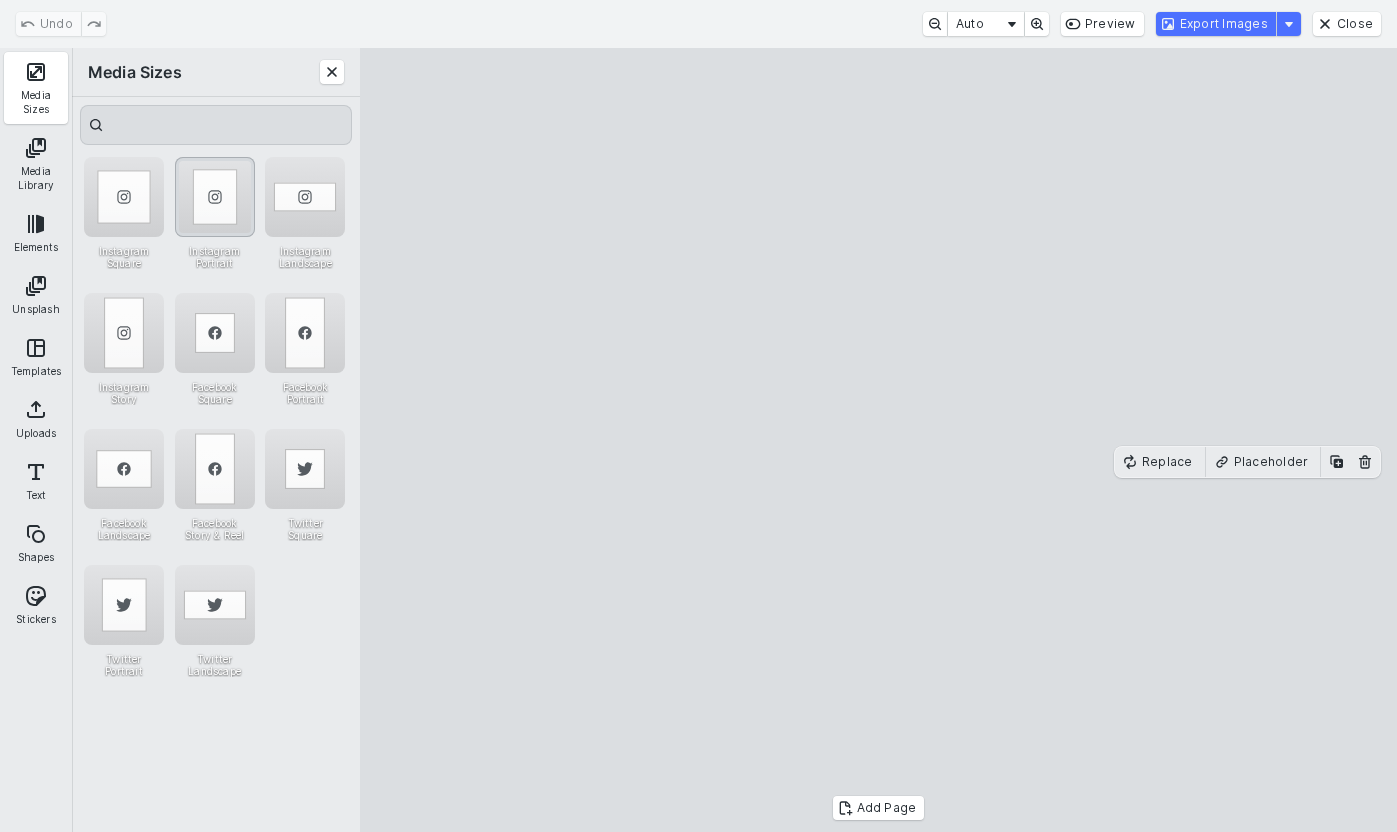 click at bounding box center [215, 197] 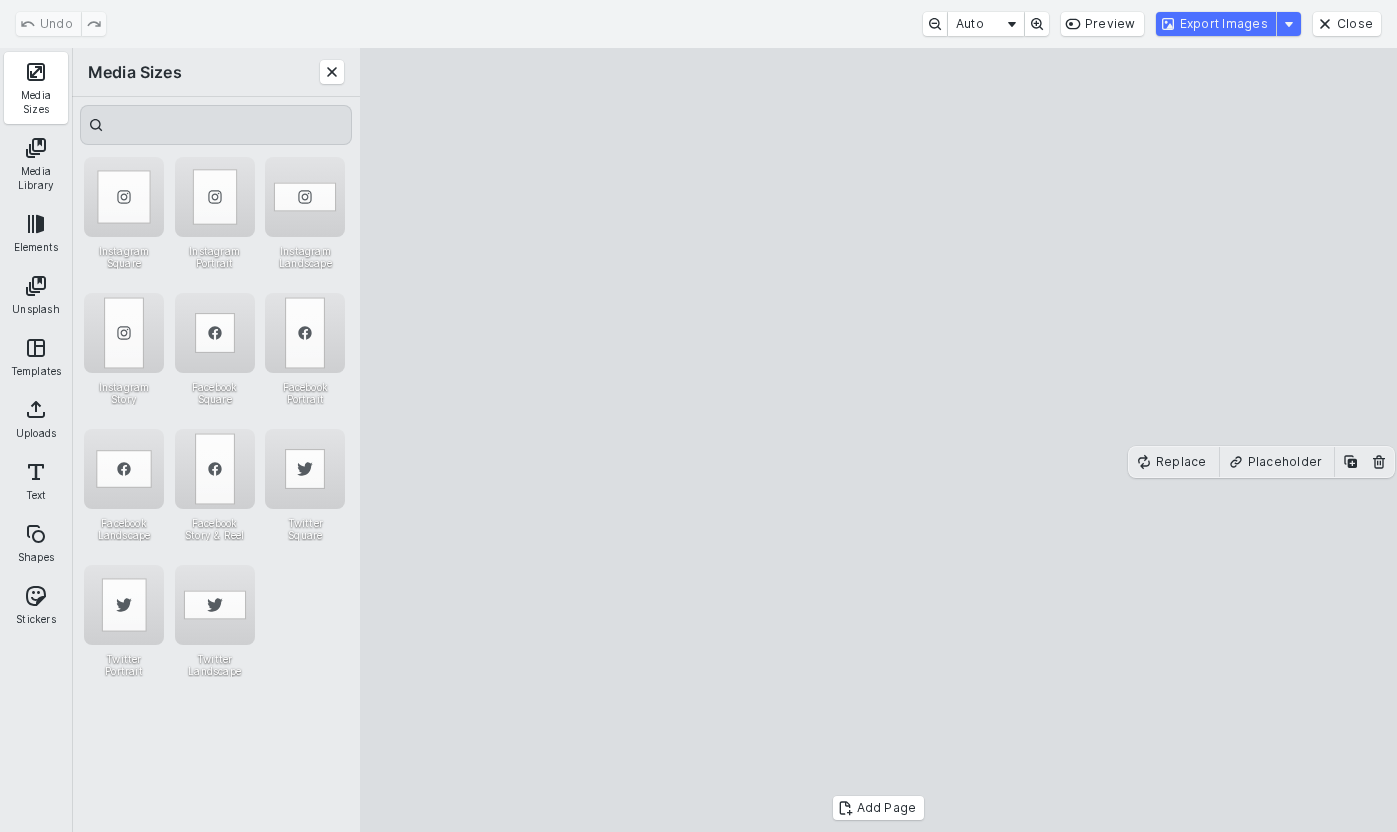 click on "Undo Auto Preview Export Images Close" at bounding box center [698, 24] 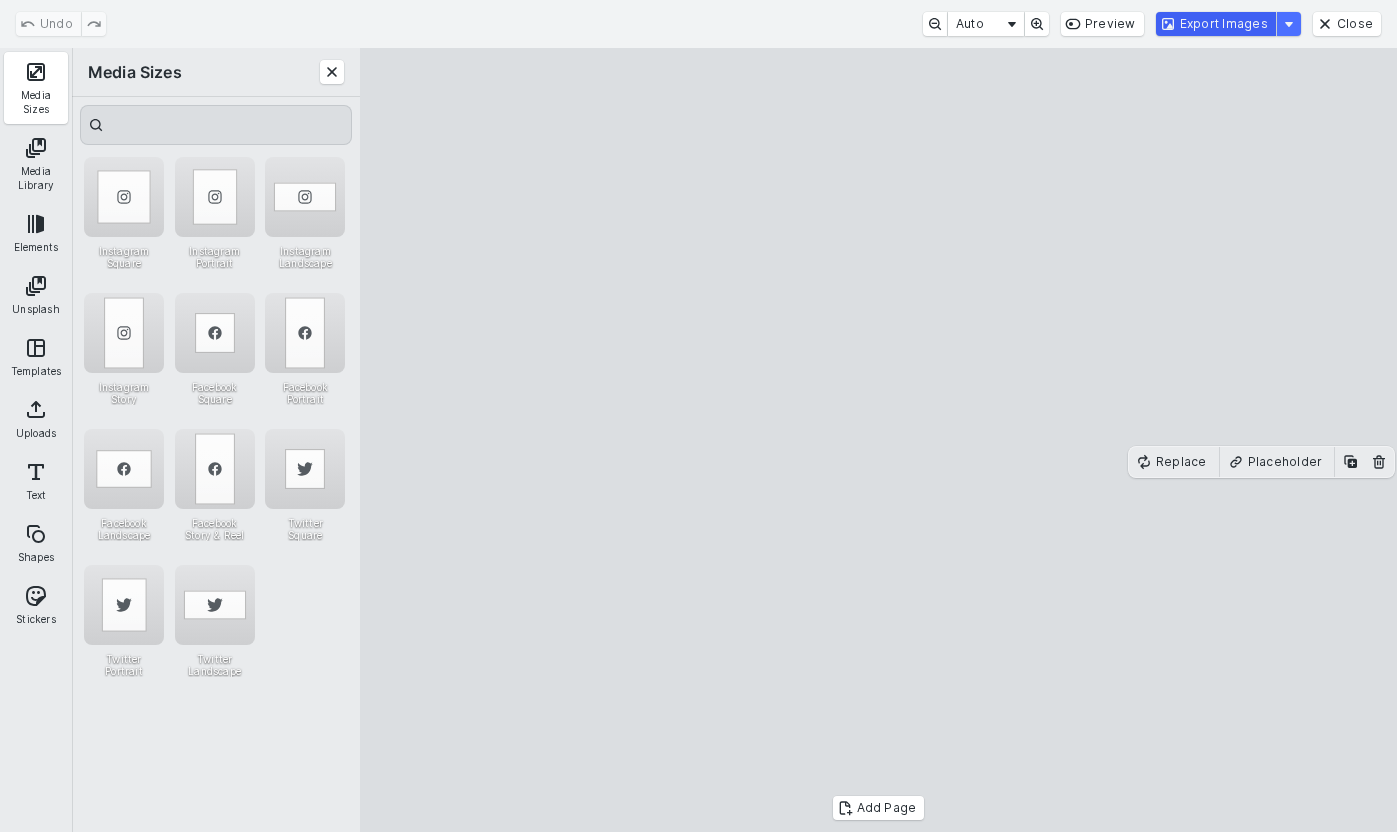 click on "Export Images" at bounding box center [1216, 24] 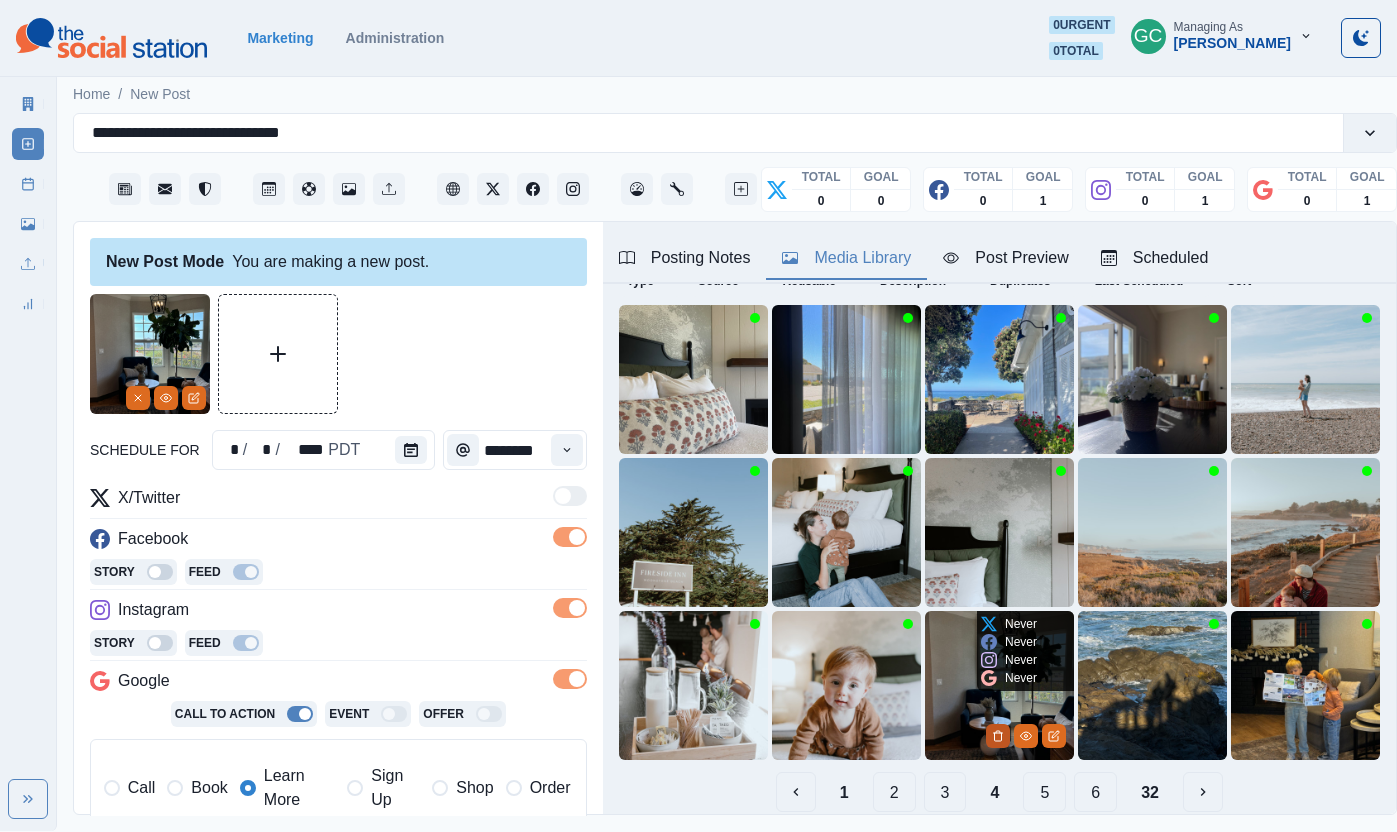 click 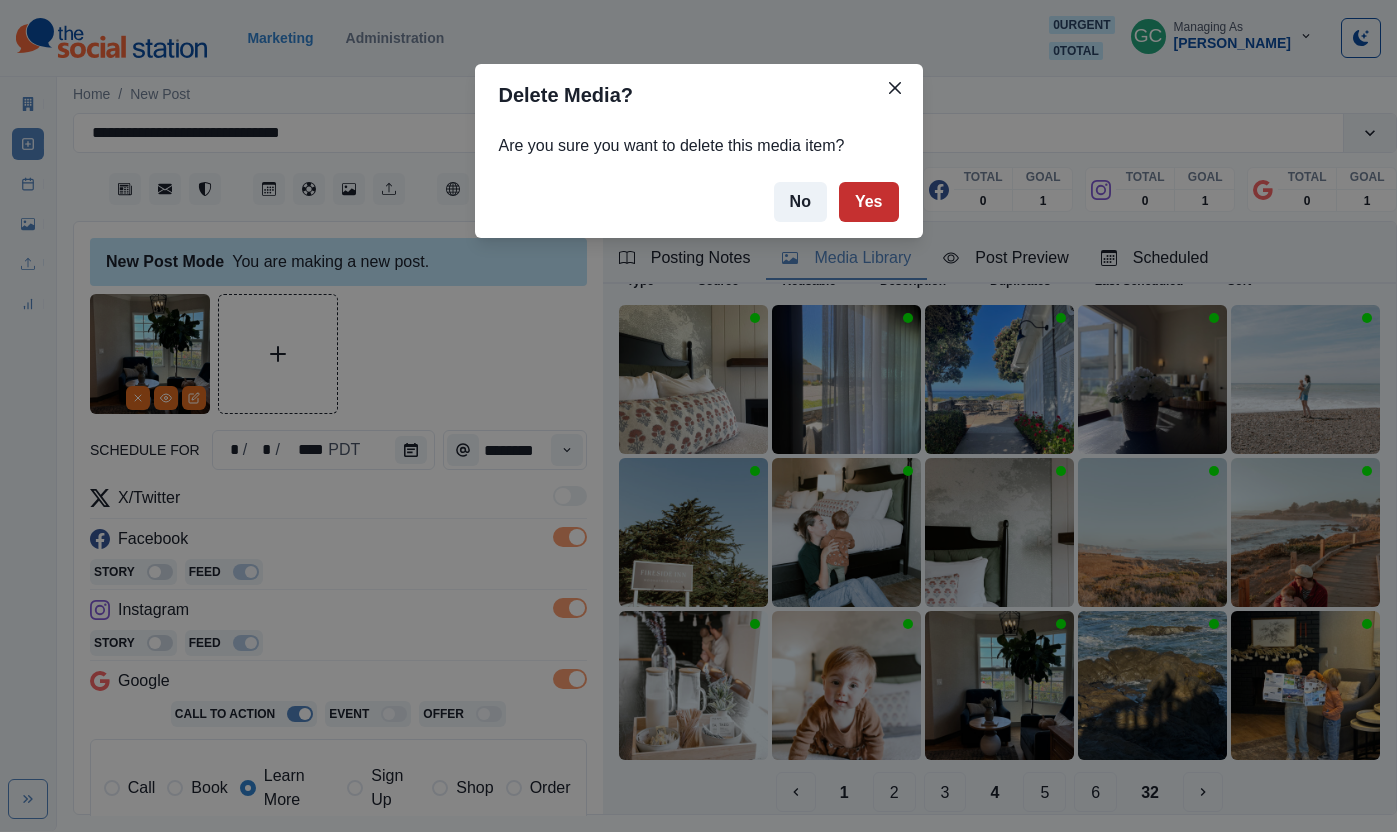 click on "Yes" at bounding box center [869, 202] 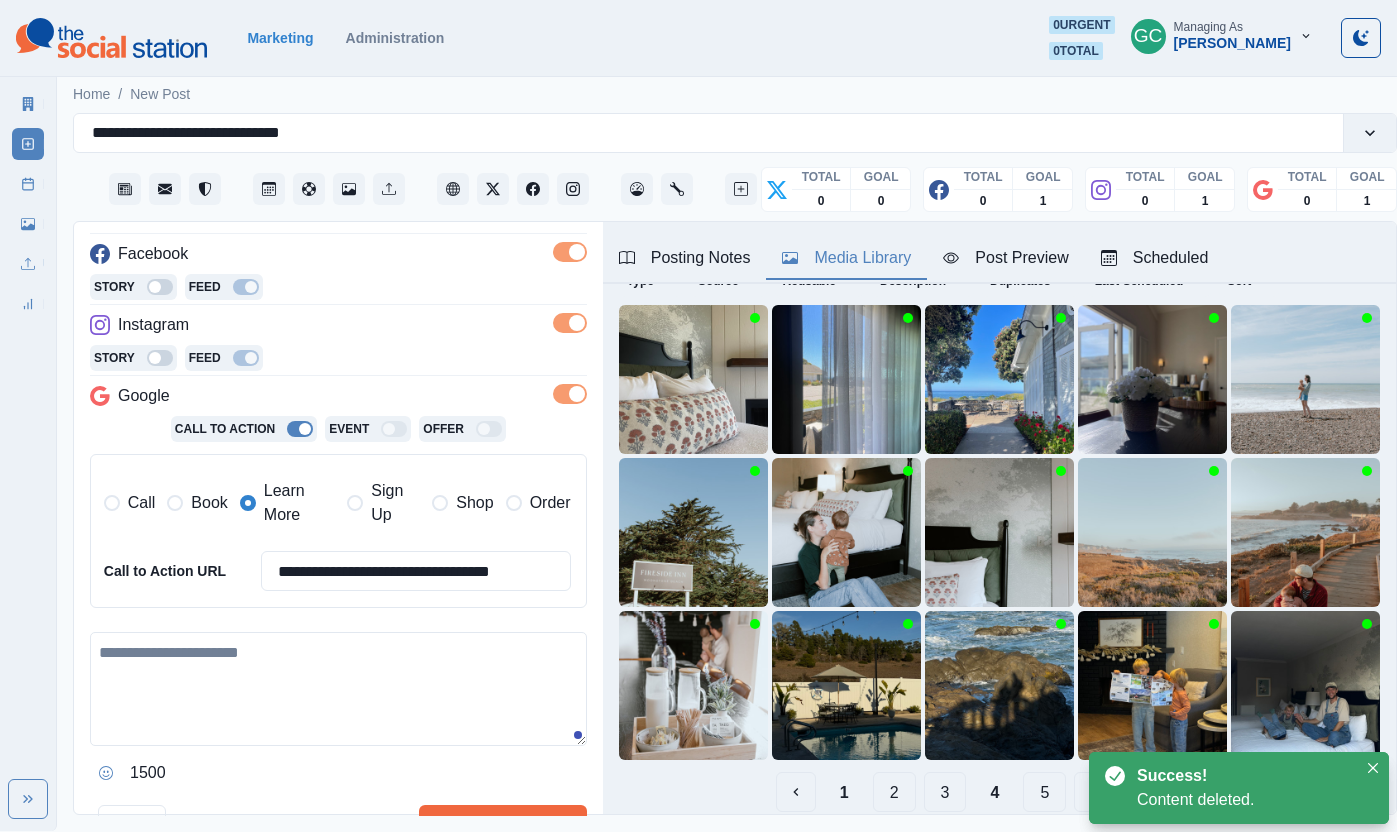 scroll, scrollTop: 324, scrollLeft: 0, axis: vertical 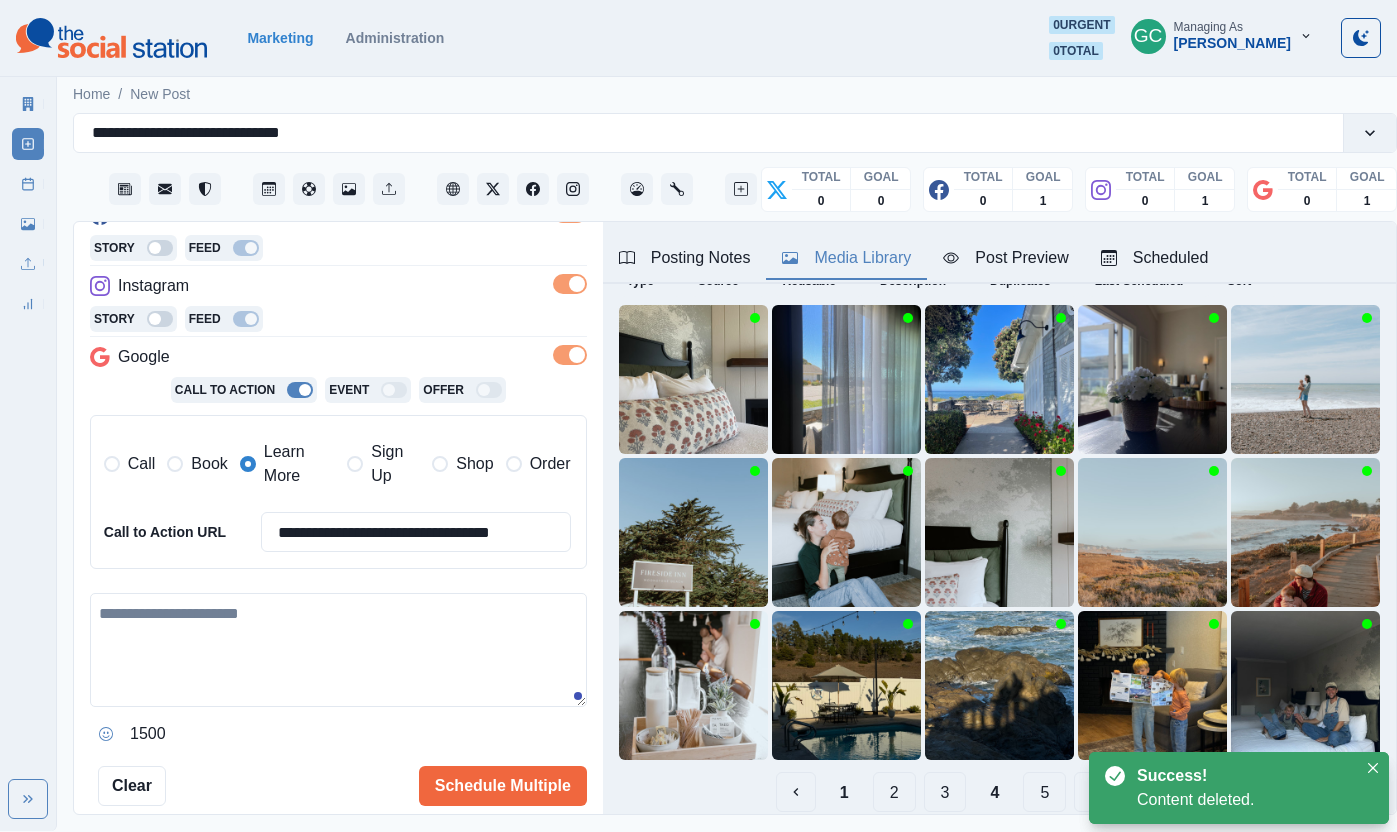 click at bounding box center [338, 650] 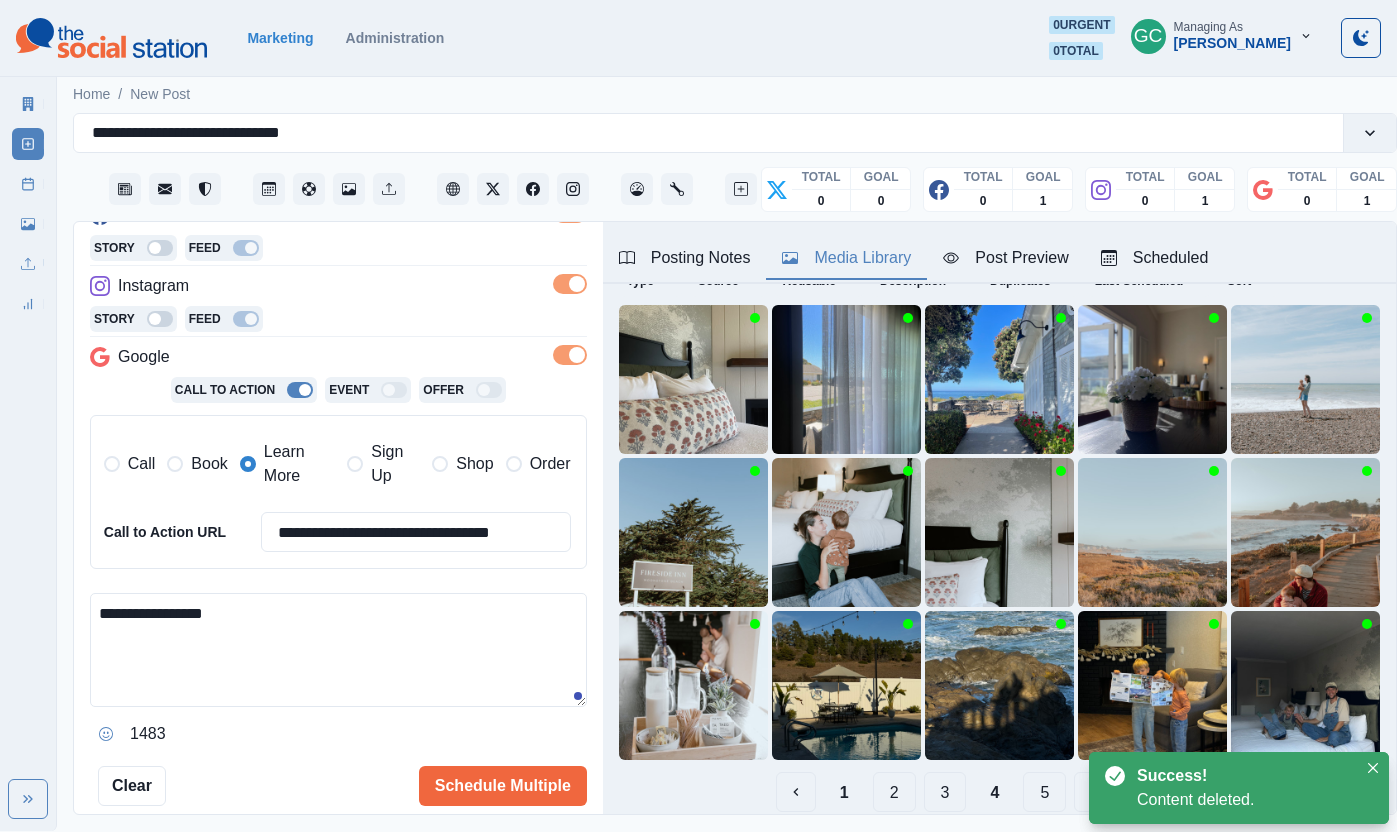 click on "Marketing Summary New Post Post Schedule Media Library Uploads Review Summary" at bounding box center [28, 451] 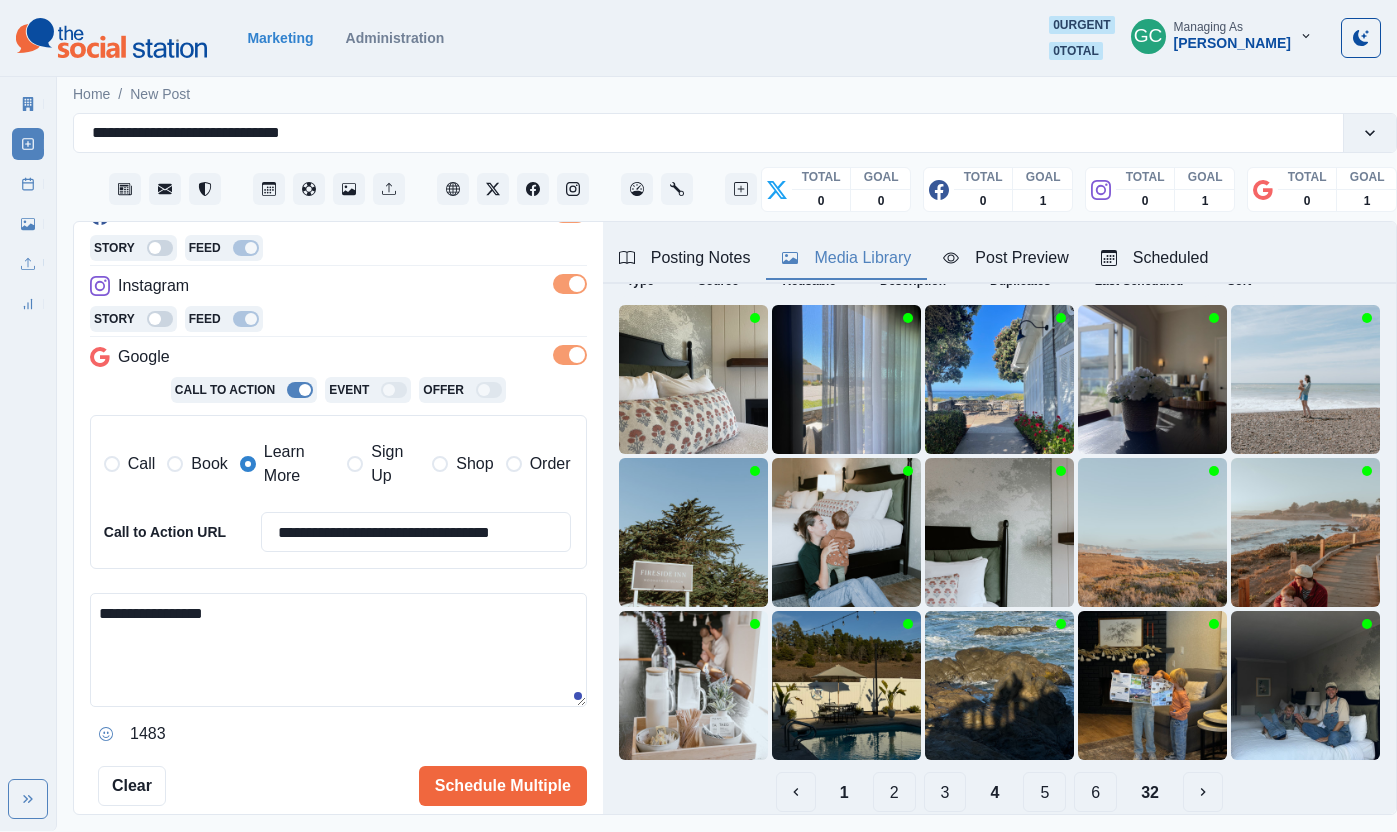 click on "**********" at bounding box center (338, 650) 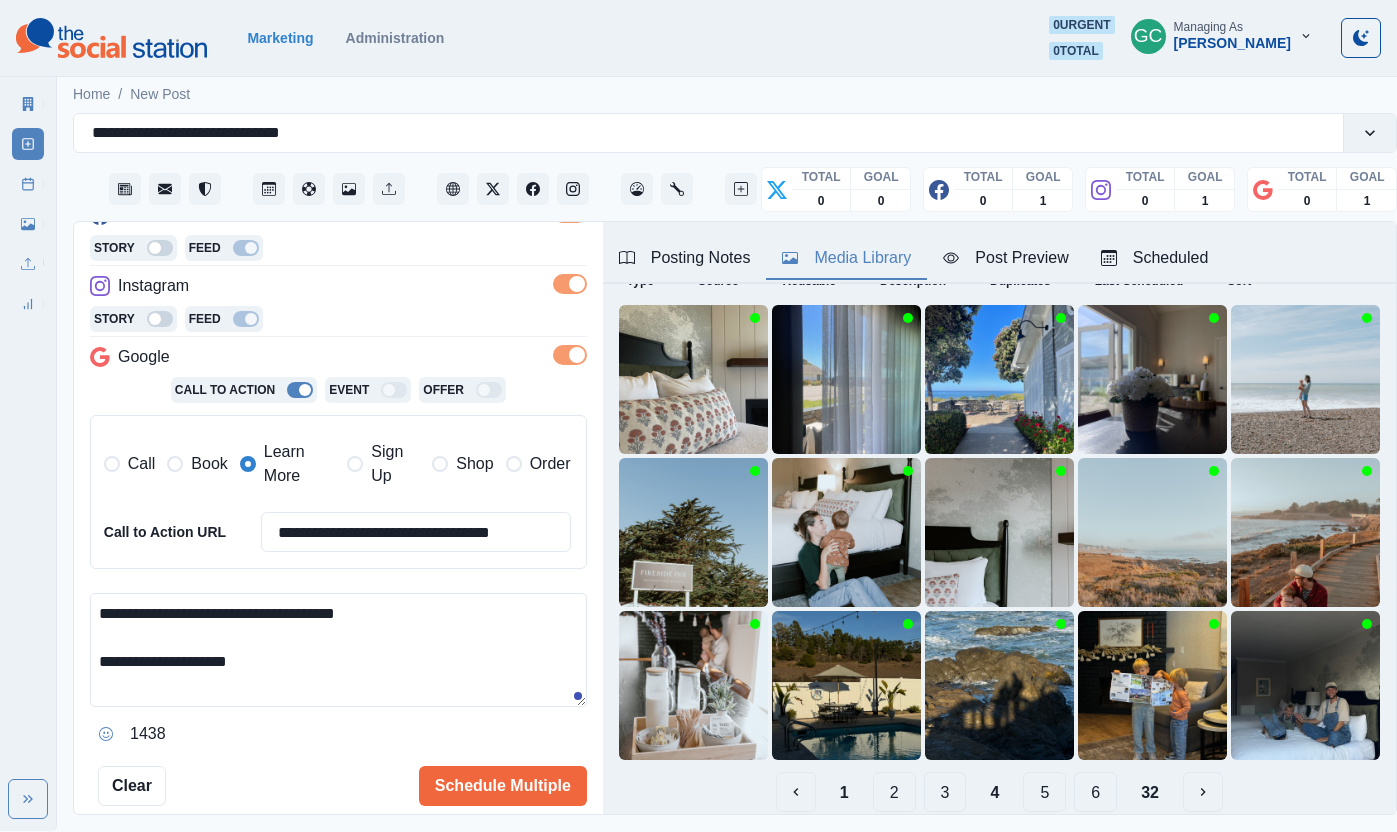 scroll, scrollTop: 0, scrollLeft: 0, axis: both 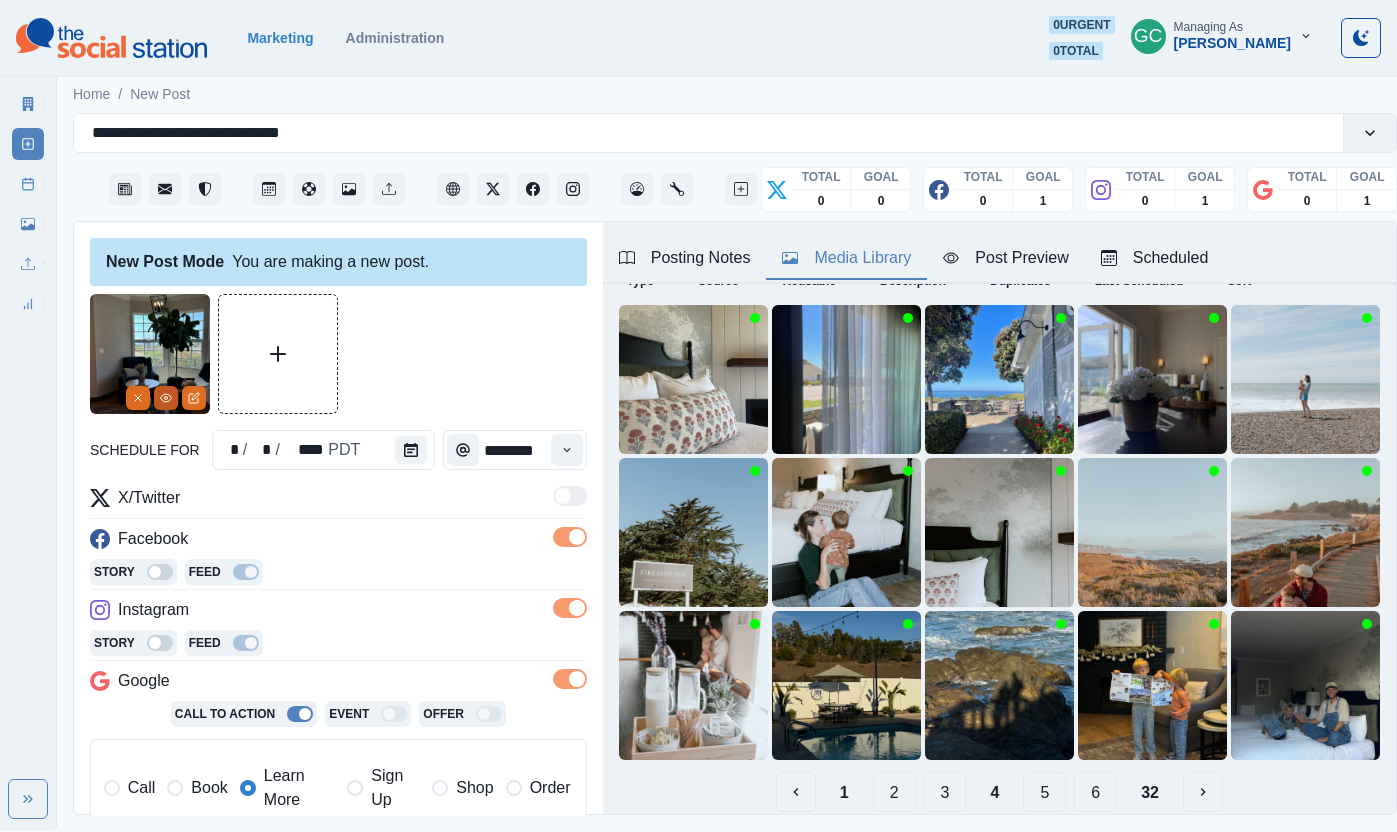 type on "**********" 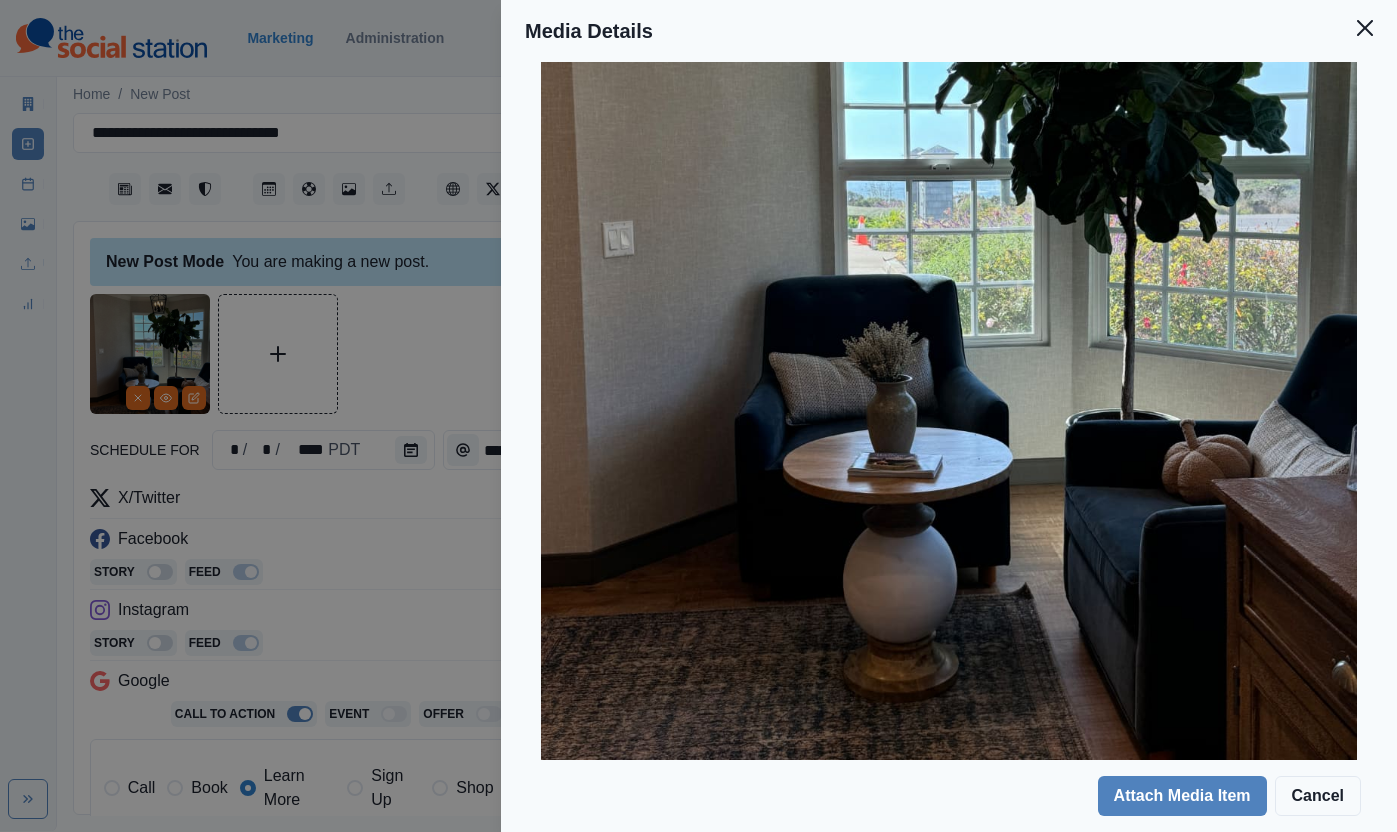 scroll, scrollTop: 424, scrollLeft: 0, axis: vertical 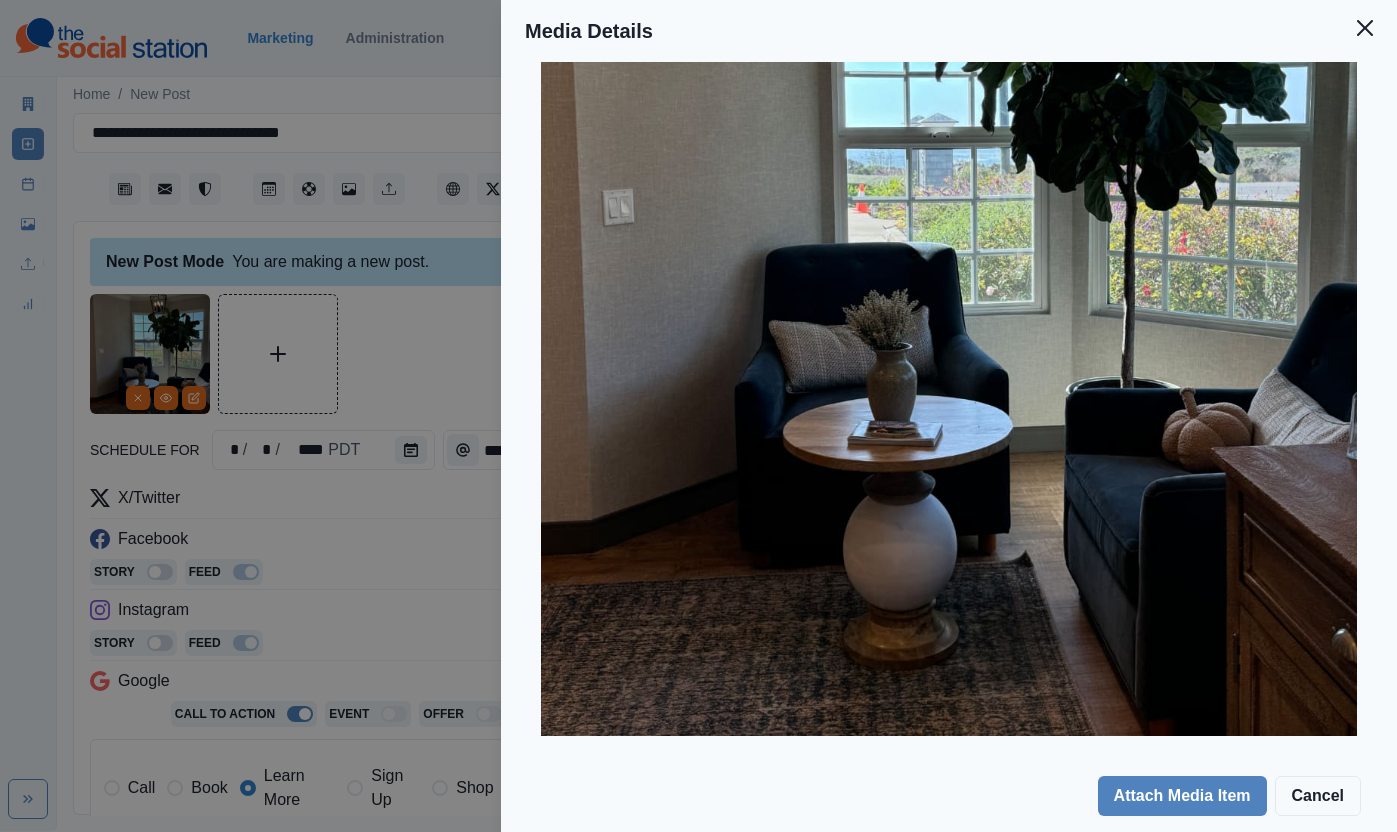 click on "Media Details Preview Details Our Description [PERSON_NAME] 1-edited Reusable Yes Tags dining room rug couch vase potted plant lampshade table lamp ikebana plant pottery bay window chandelier lamp french window cushion condo flower shelf waiting room hardwood corner flower bouquet jar living room picture window geranium flooring coffee table dining table ceiling fan interior design floor lamp chair home decor light fixture tabletop window indoors lounge reception room foyer tree flower arrangement furniture planter floor armchair table wood reception Source Social Manager Dashboard Inserted By [PERSON_NAME] Added [DATE] 02:19:24 PM Attach Media Item Cancel" at bounding box center (698, 416) 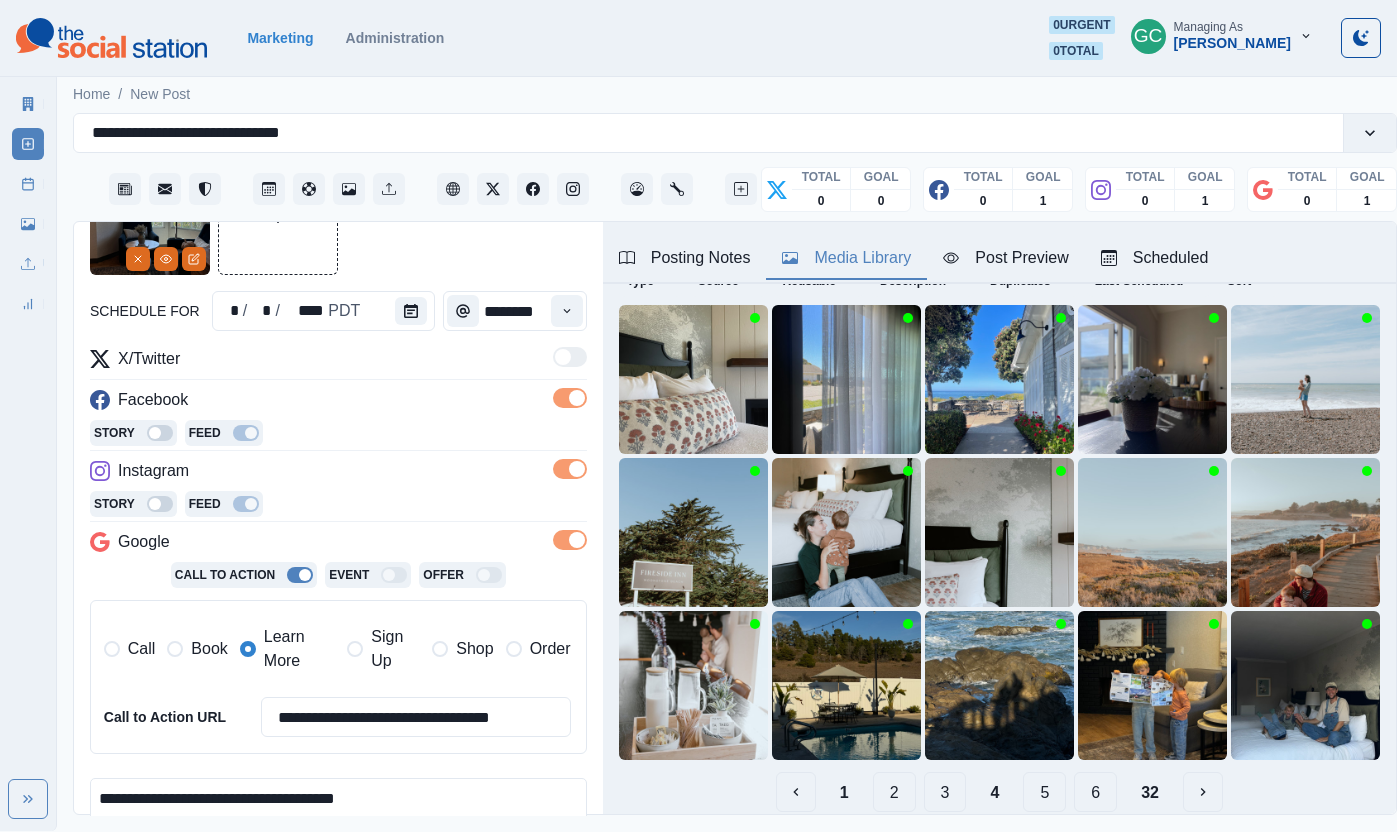 scroll, scrollTop: 293, scrollLeft: 0, axis: vertical 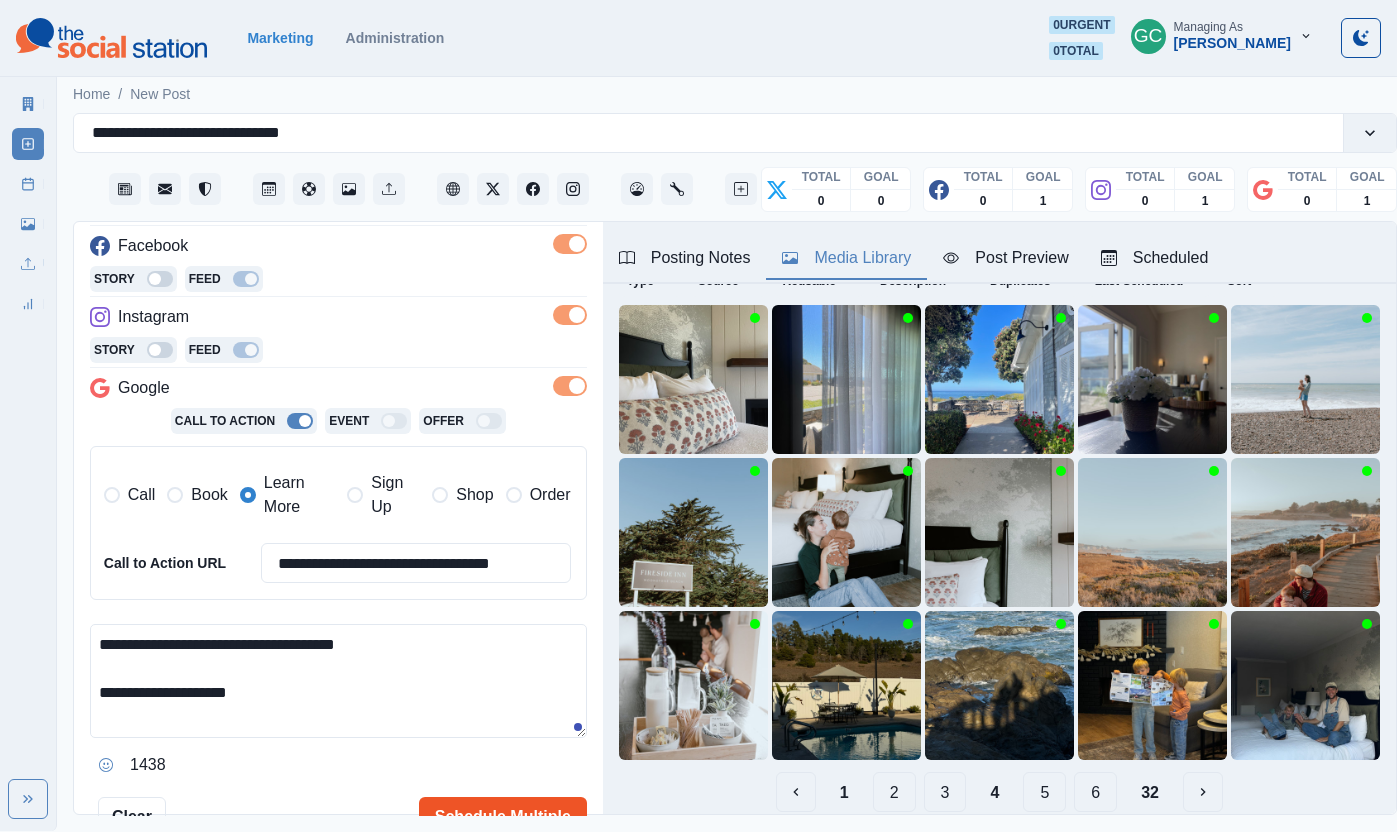 click on "Schedule Multiple" at bounding box center (503, 817) 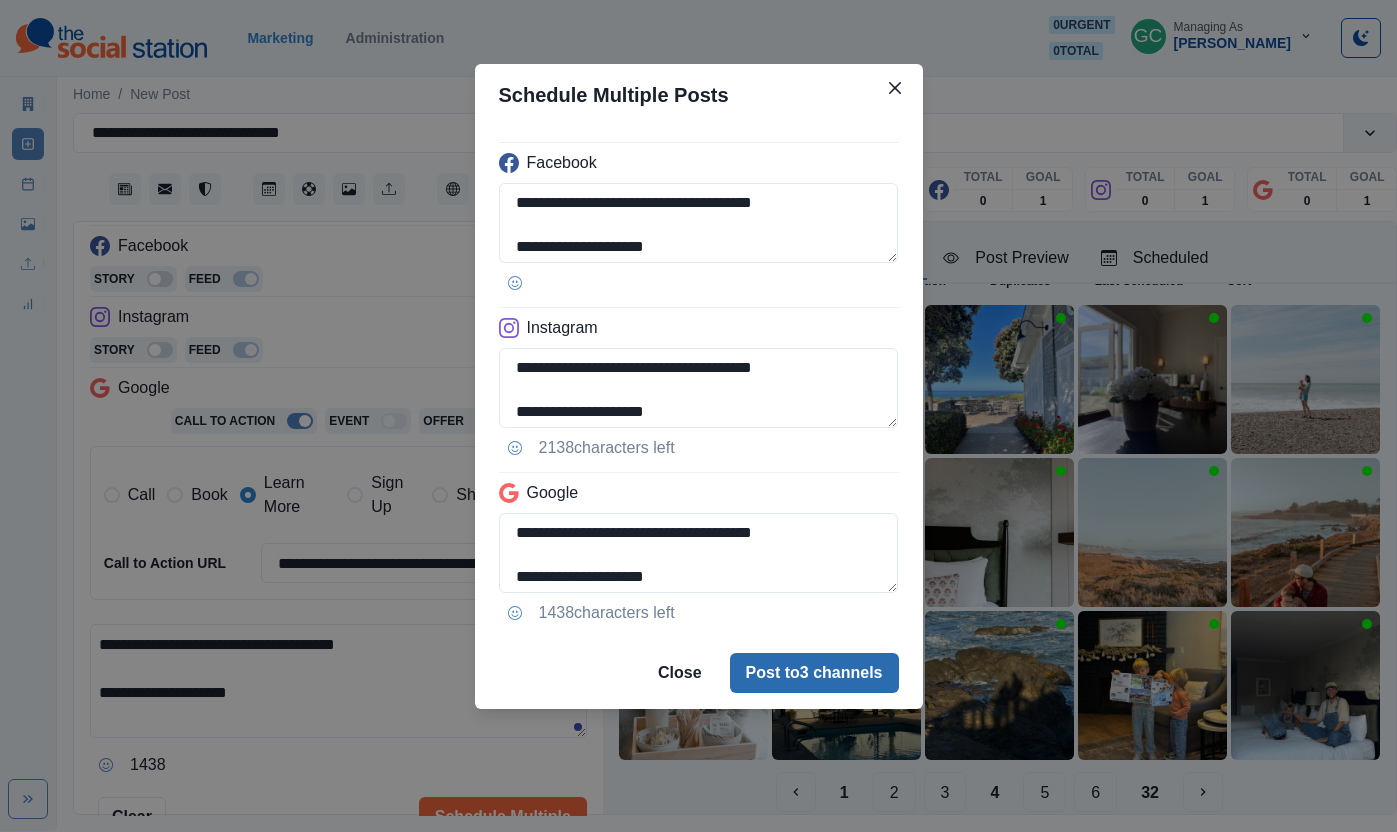 click on "Post to  3   channels" at bounding box center (814, 673) 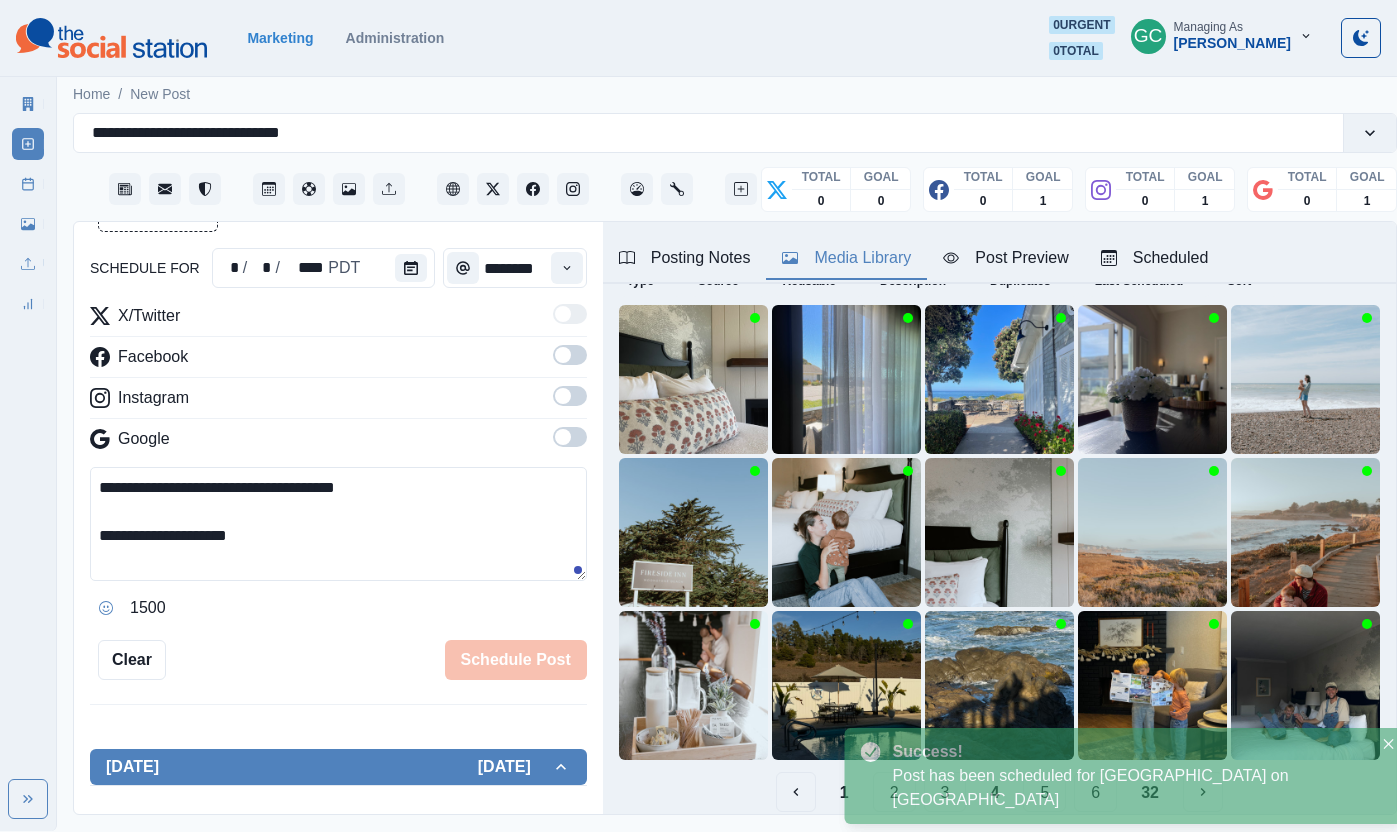 scroll, scrollTop: 313, scrollLeft: 0, axis: vertical 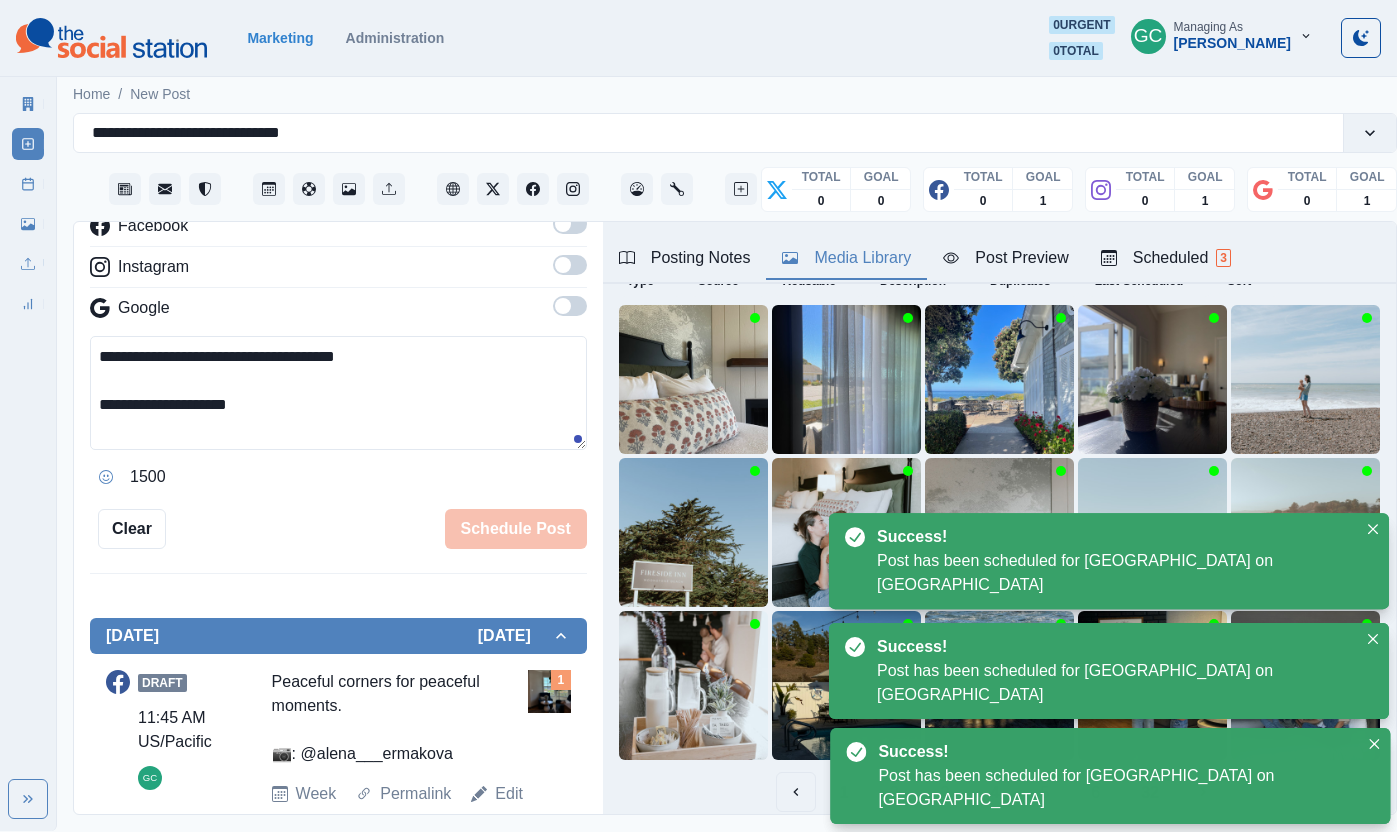 click on "Scheduled 3" at bounding box center [1166, 258] 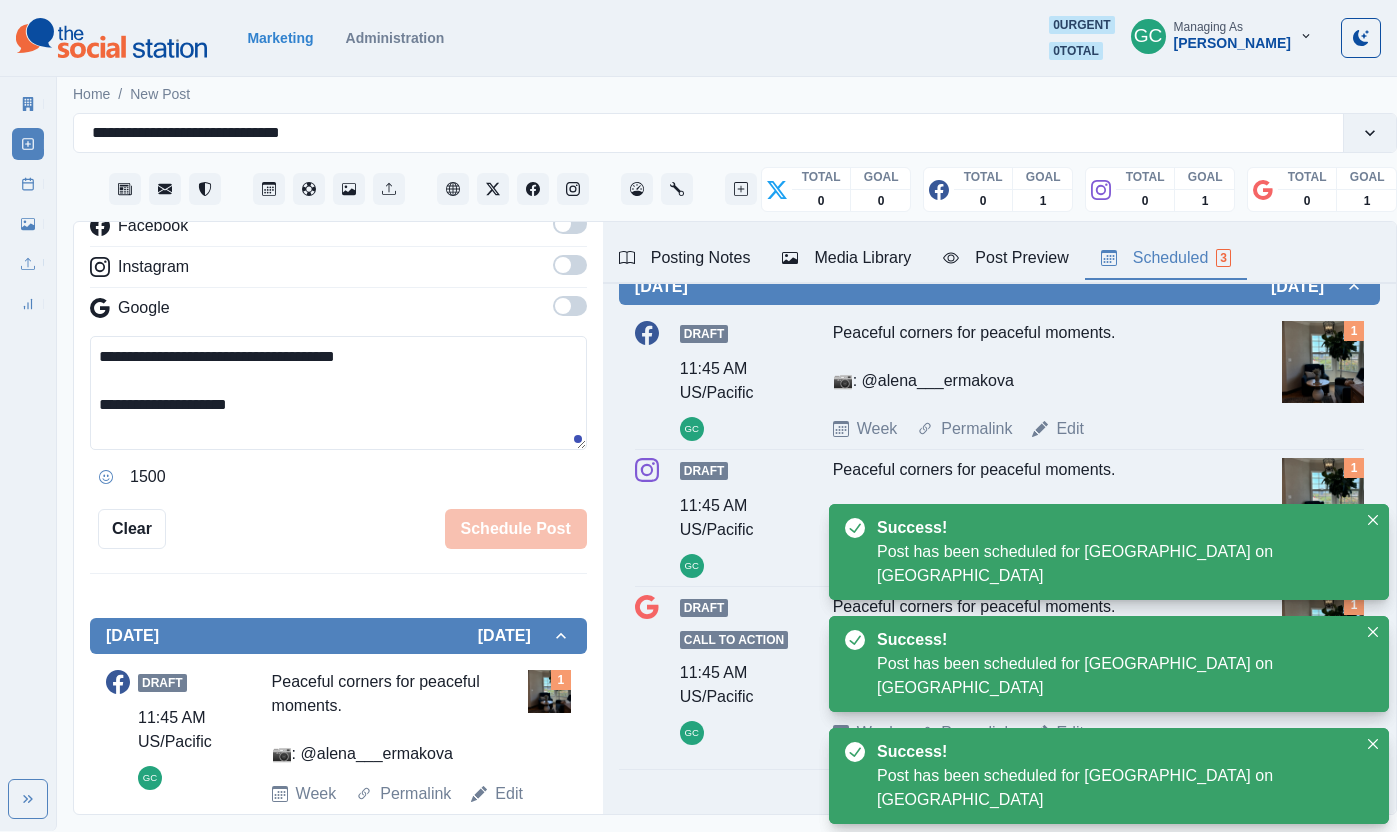 scroll, scrollTop: 0, scrollLeft: 0, axis: both 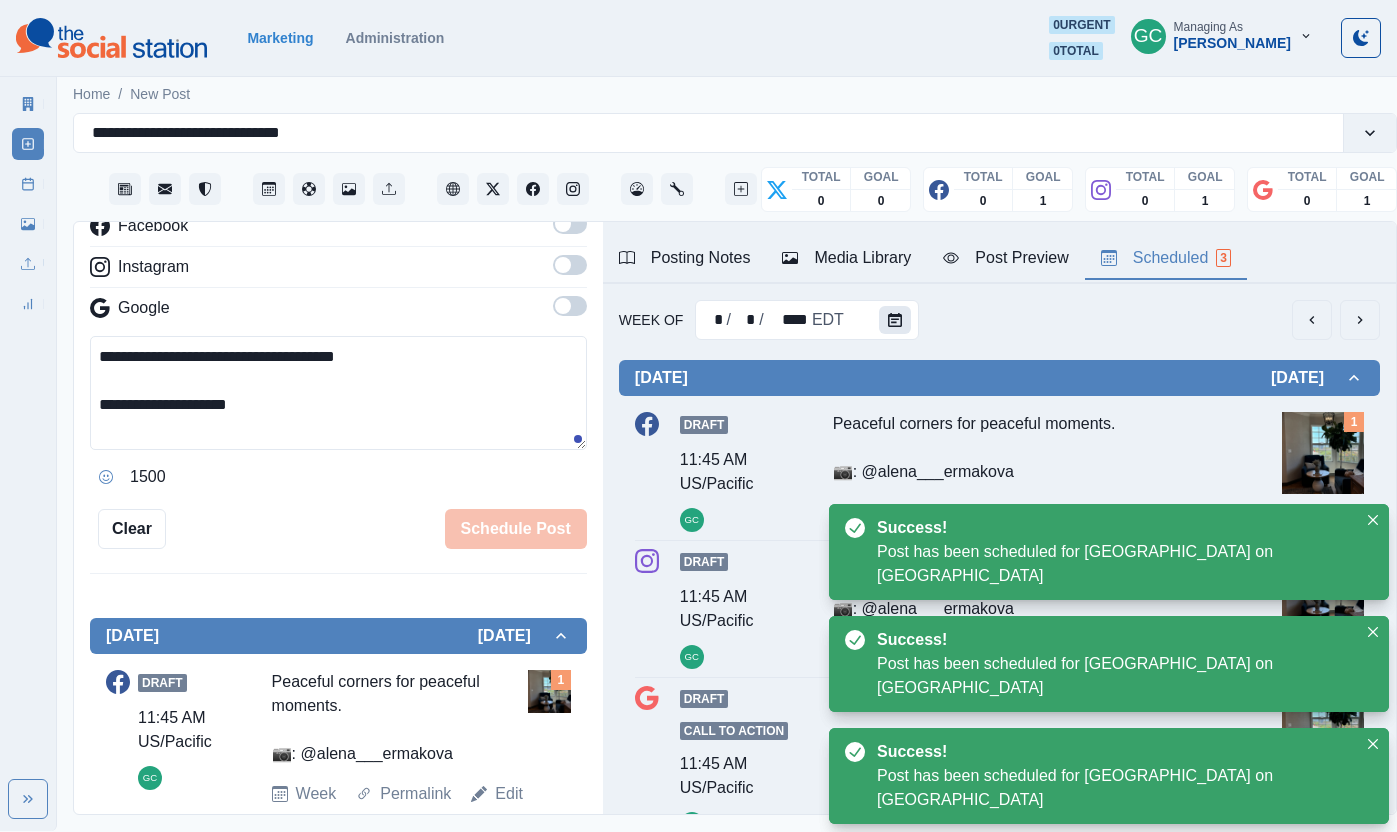 click at bounding box center (895, 320) 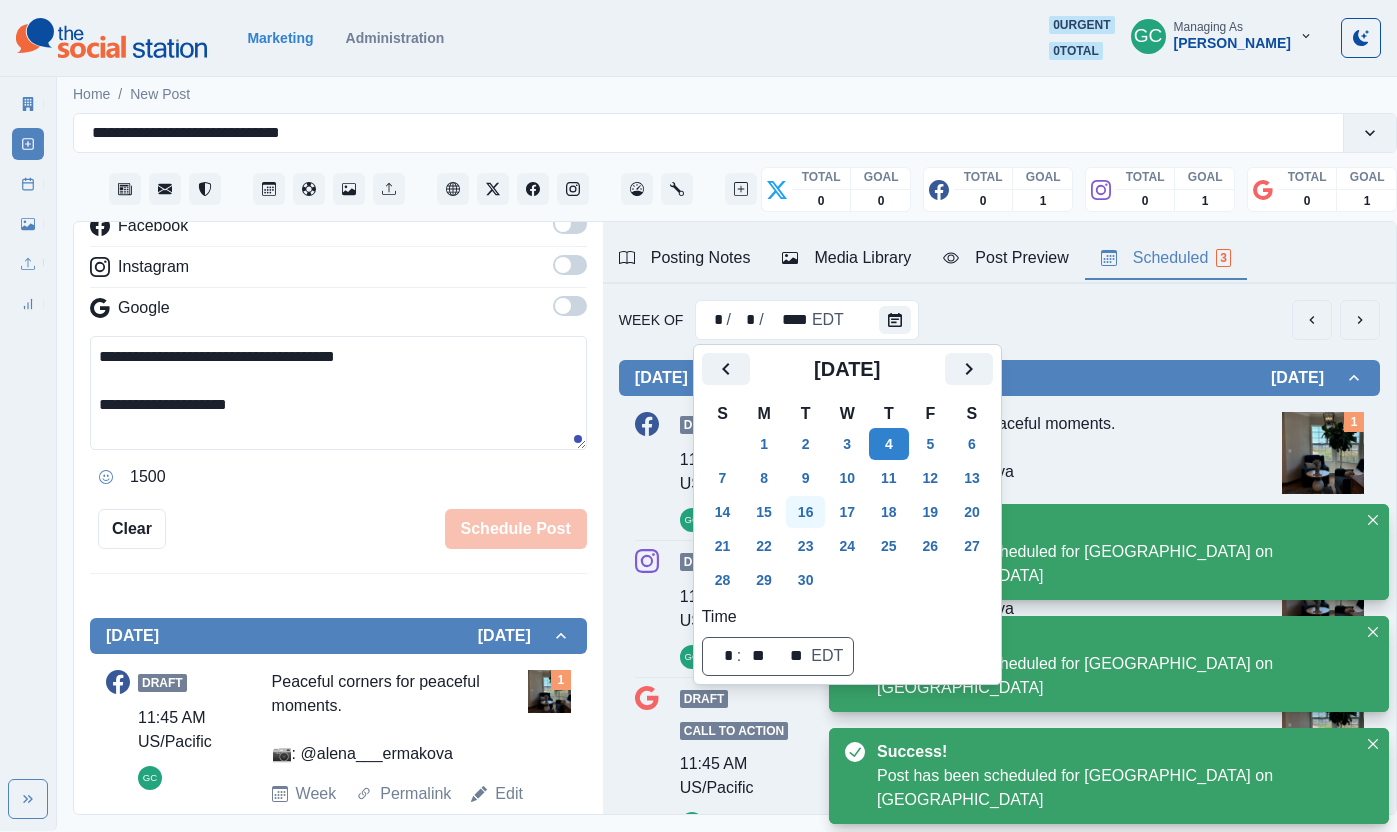 click on "16" at bounding box center [806, 512] 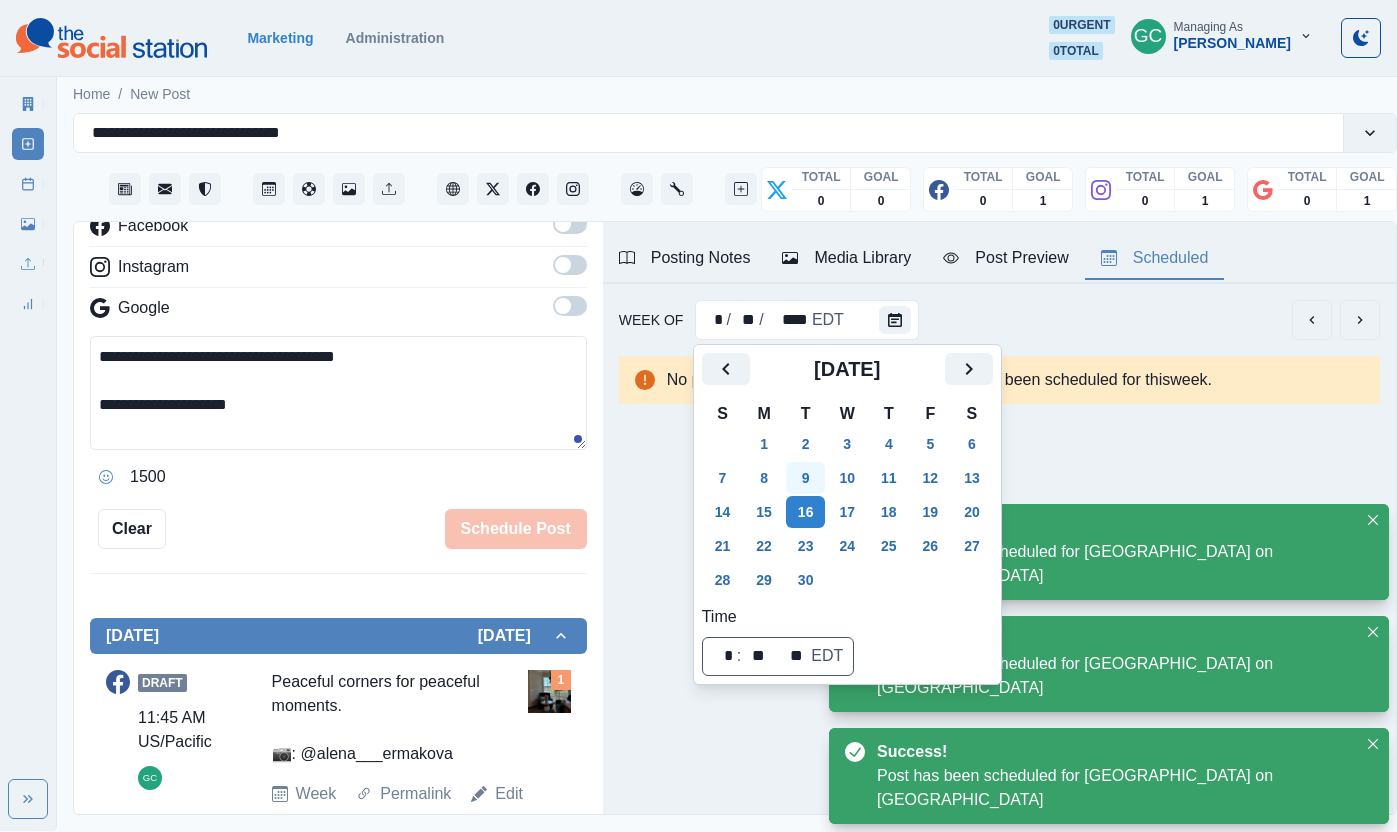 click on "9" at bounding box center [806, 478] 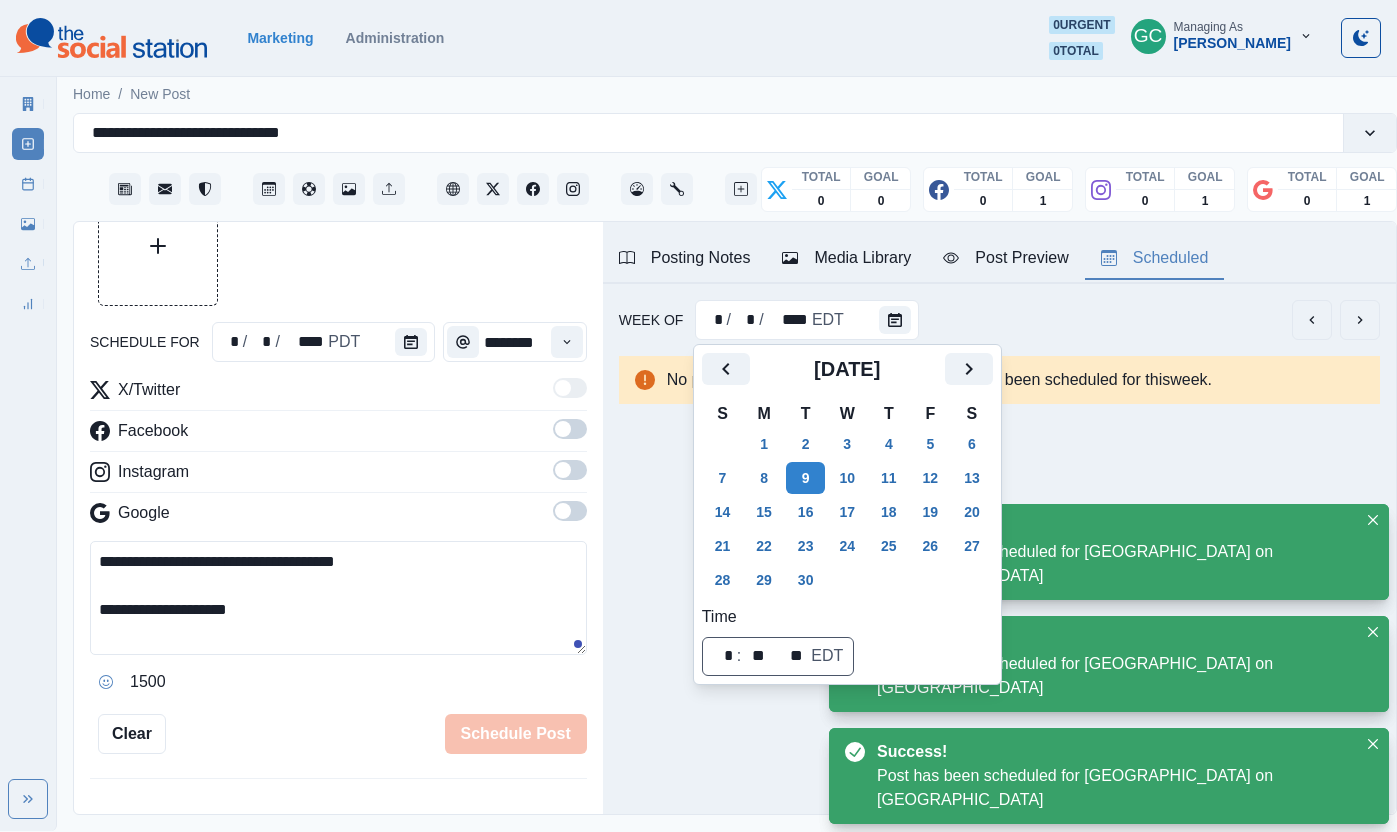 scroll, scrollTop: 0, scrollLeft: 0, axis: both 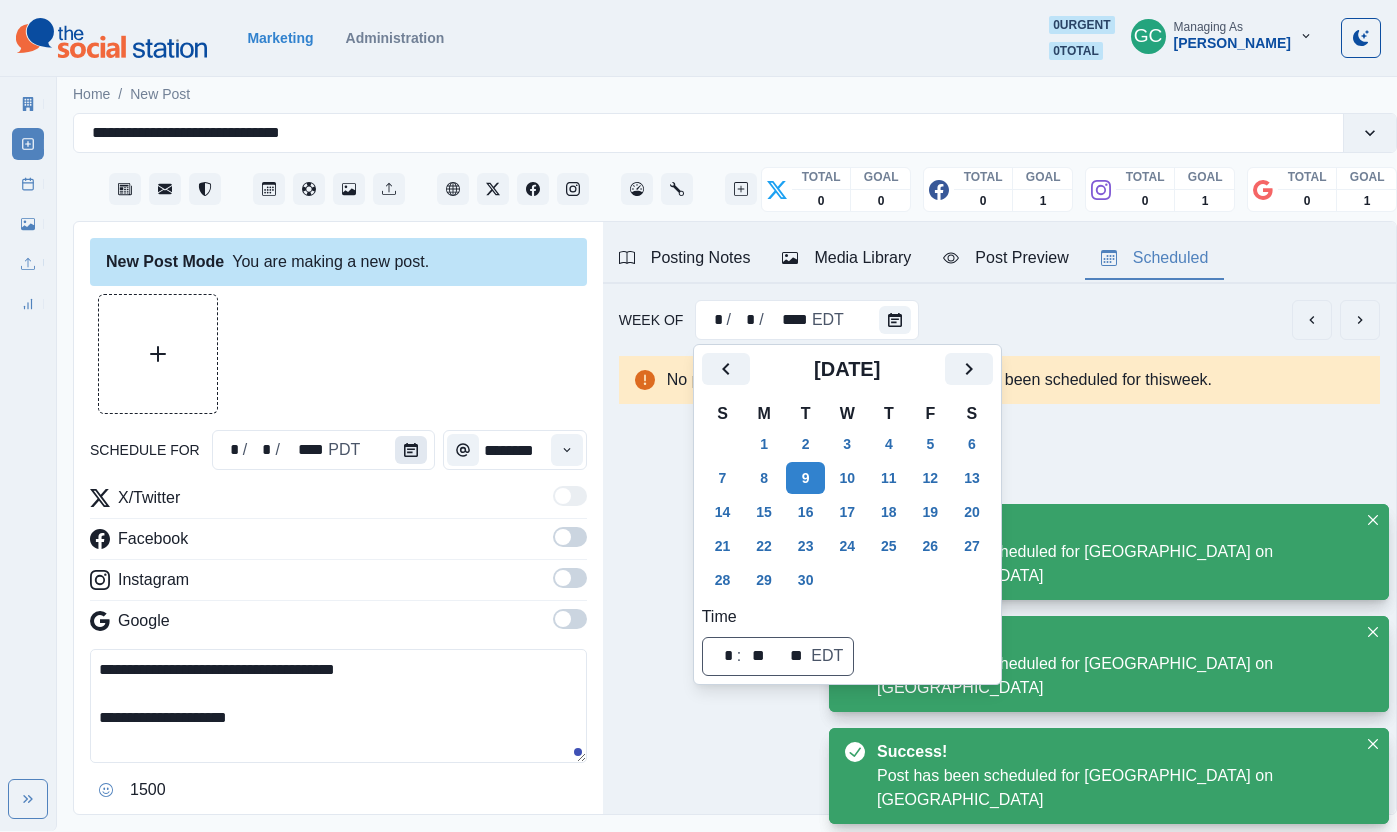 click 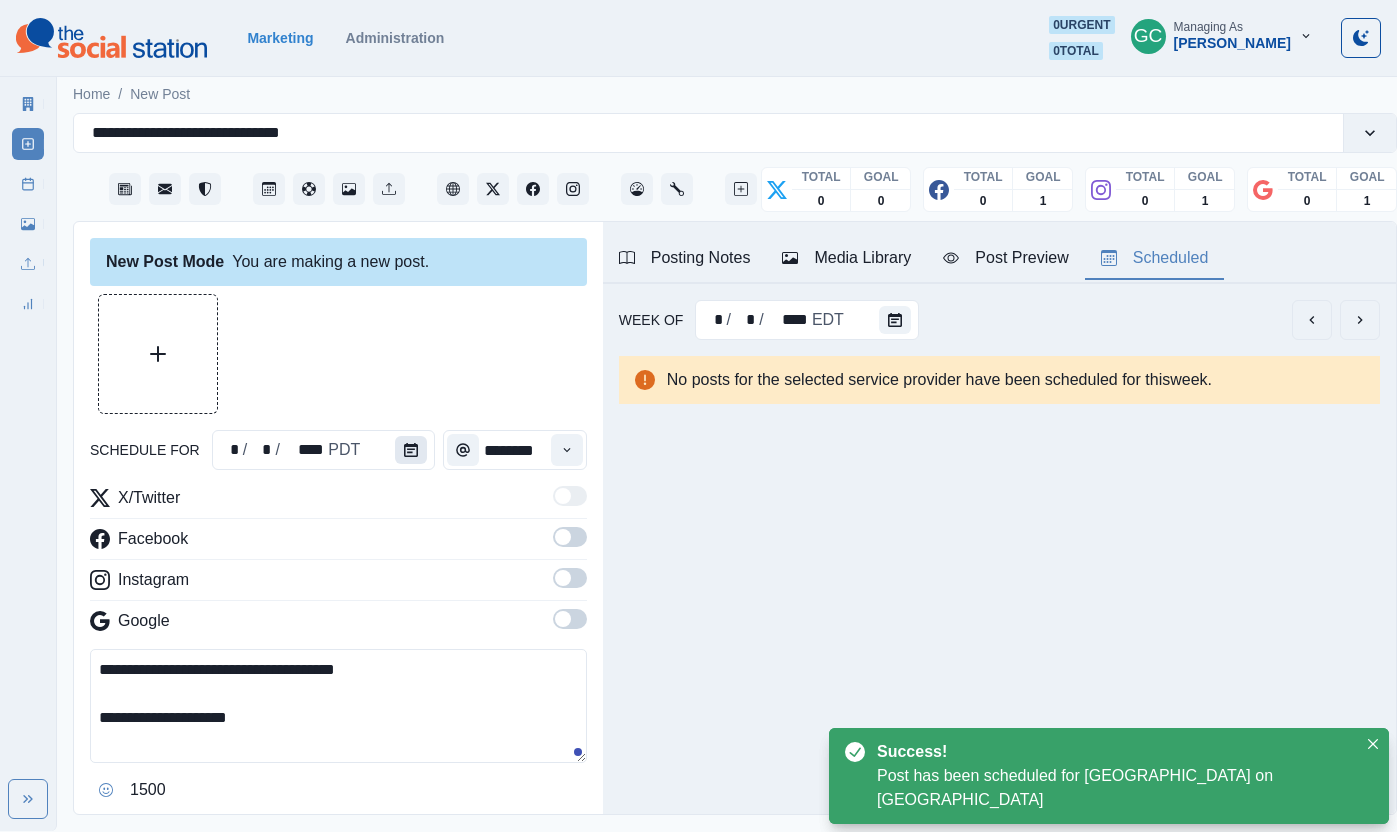 click 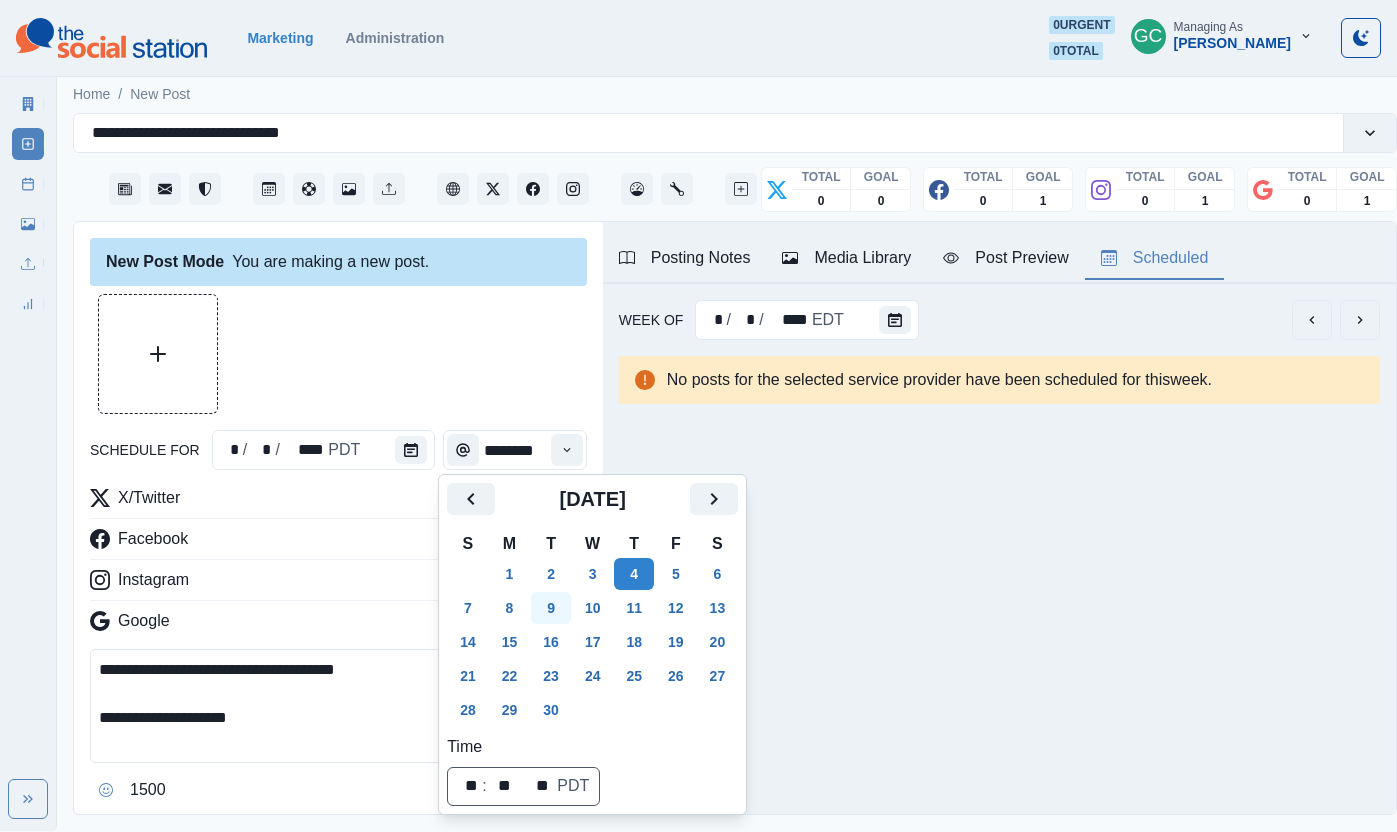 click on "9" at bounding box center (551, 608) 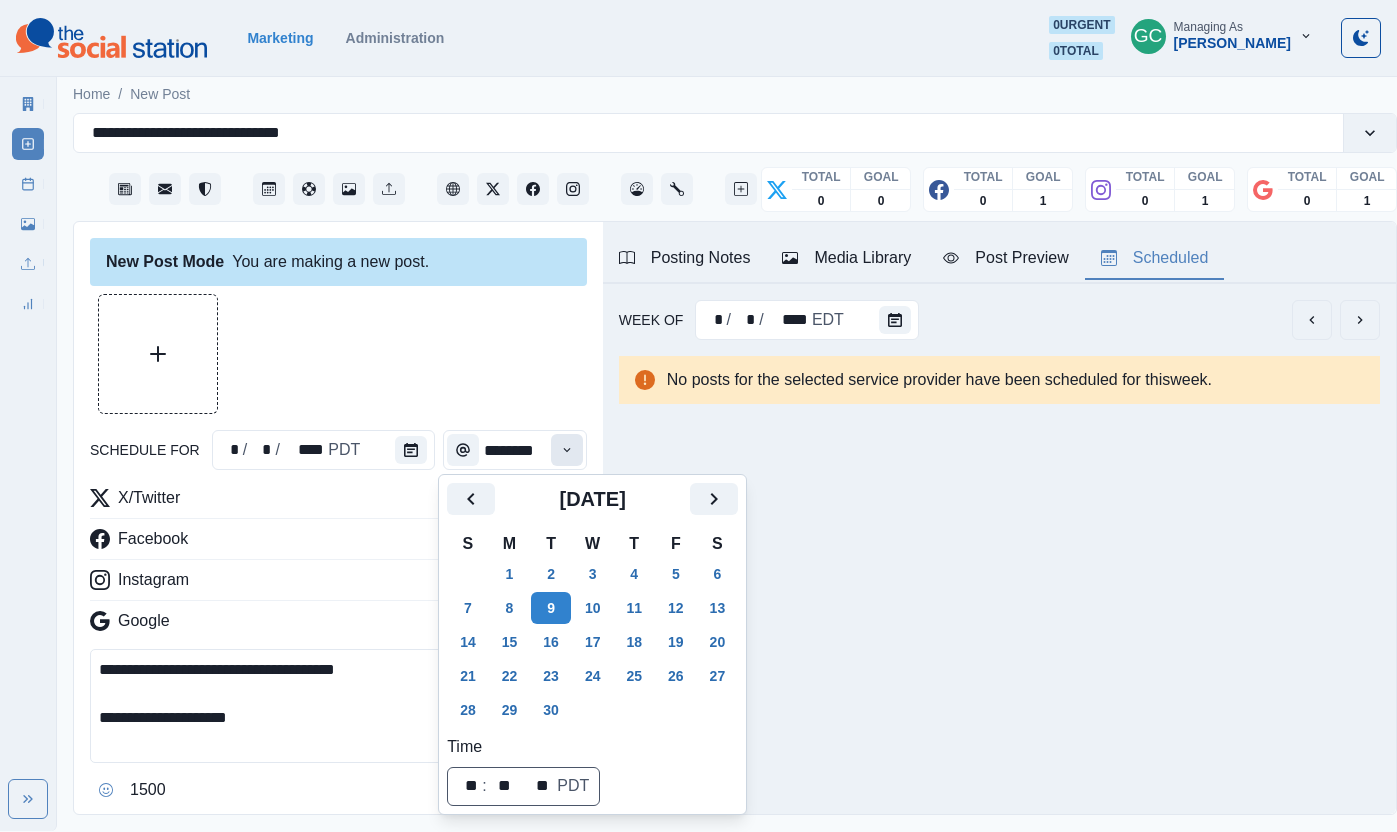 click at bounding box center (567, 450) 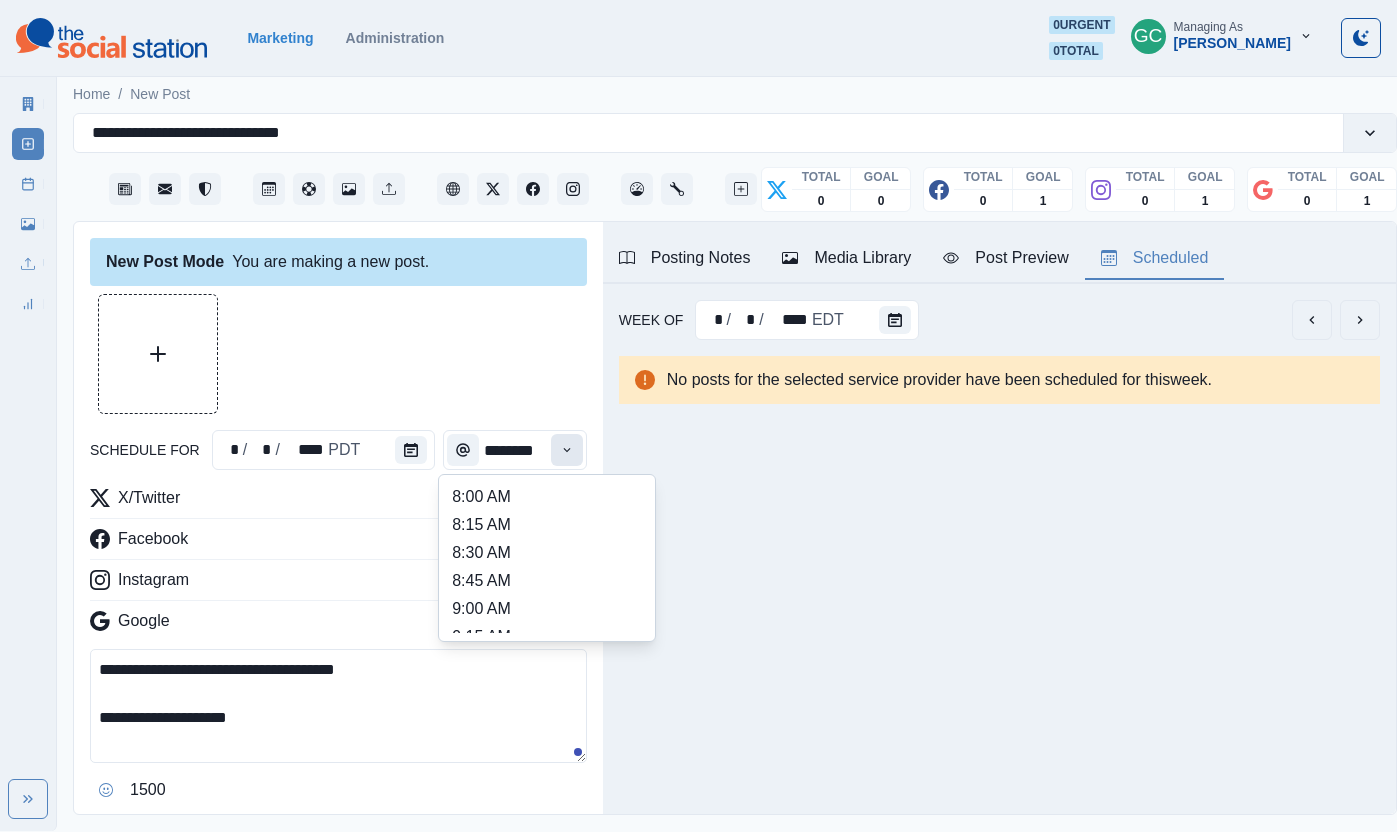 click at bounding box center [567, 450] 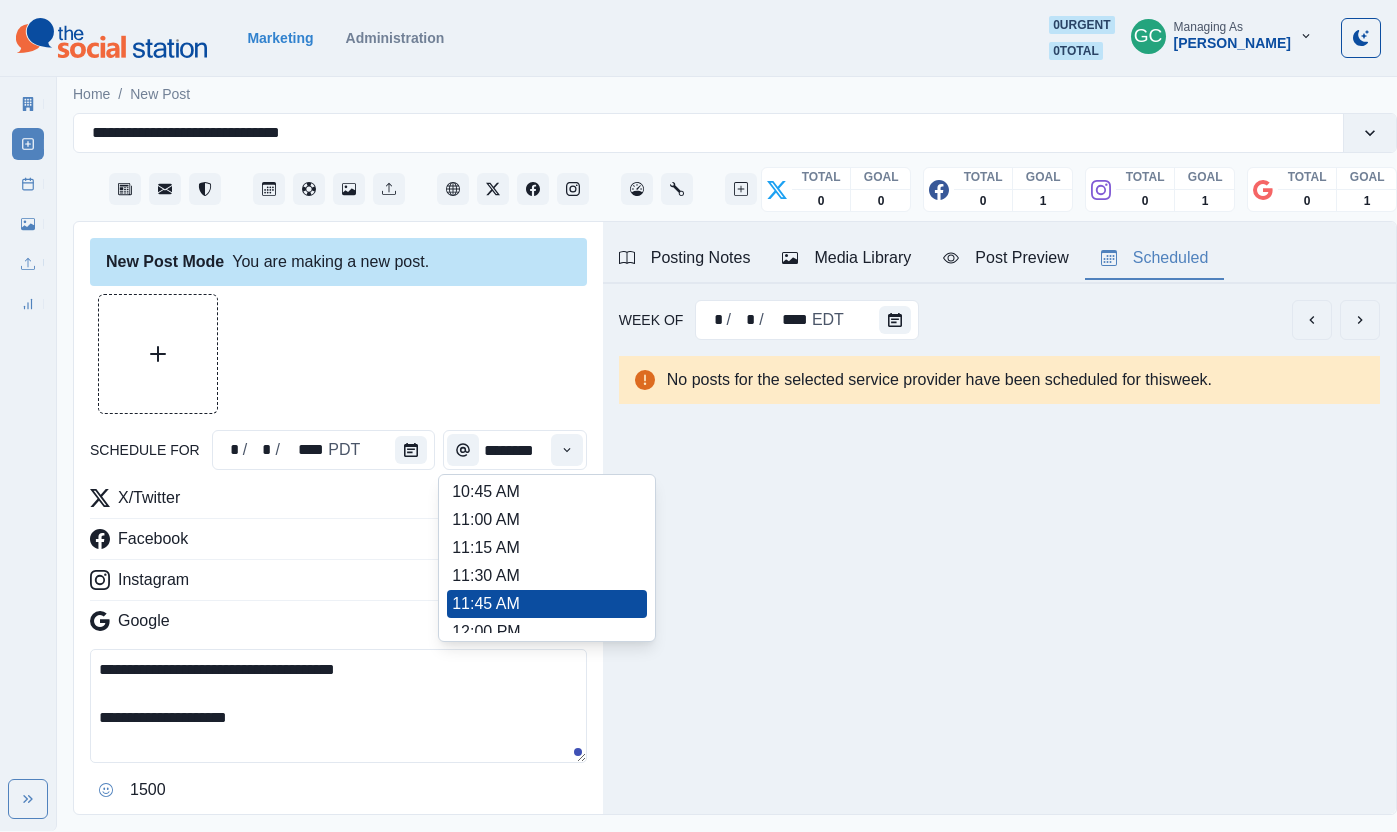 scroll, scrollTop: 405, scrollLeft: 0, axis: vertical 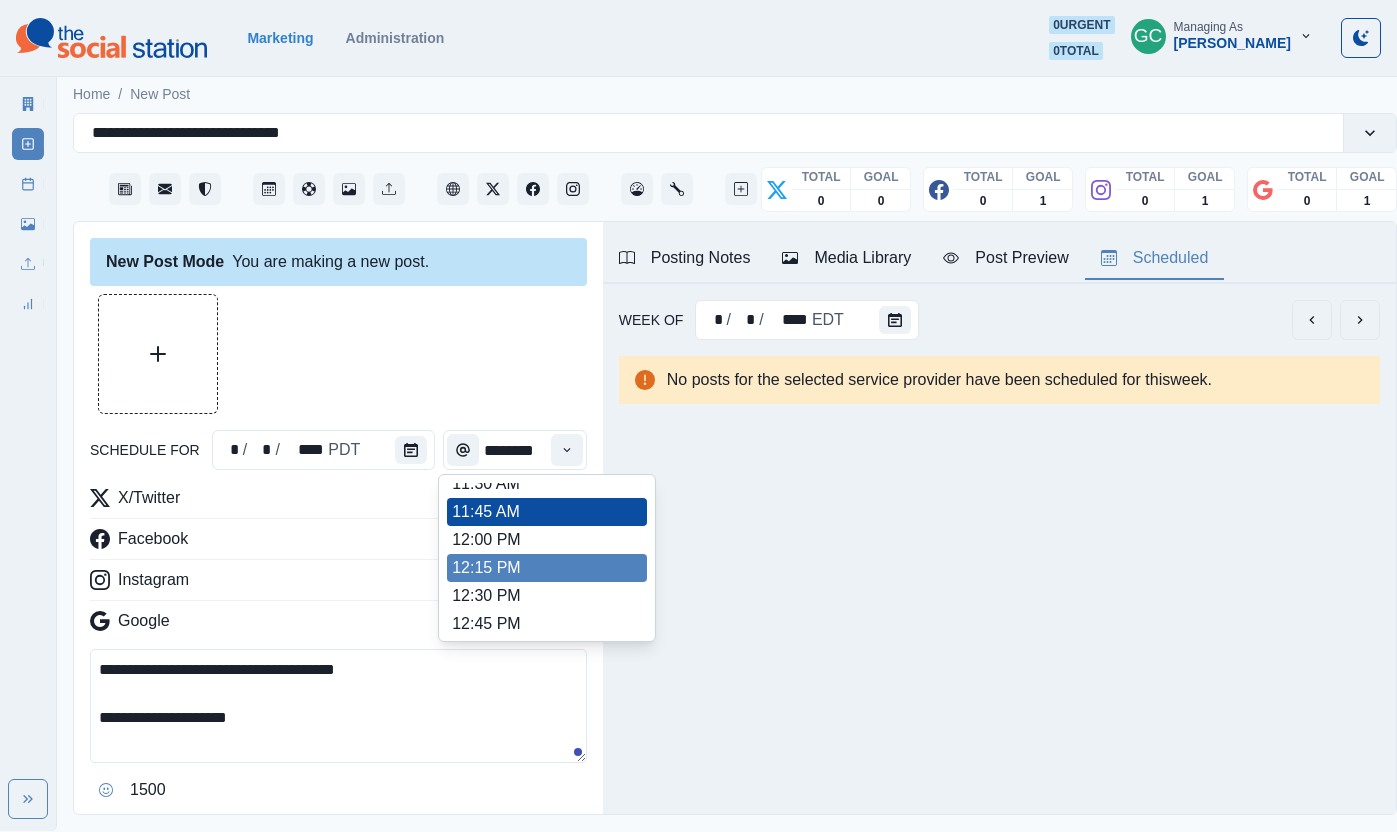 click on "12:15 PM" at bounding box center (547, 568) 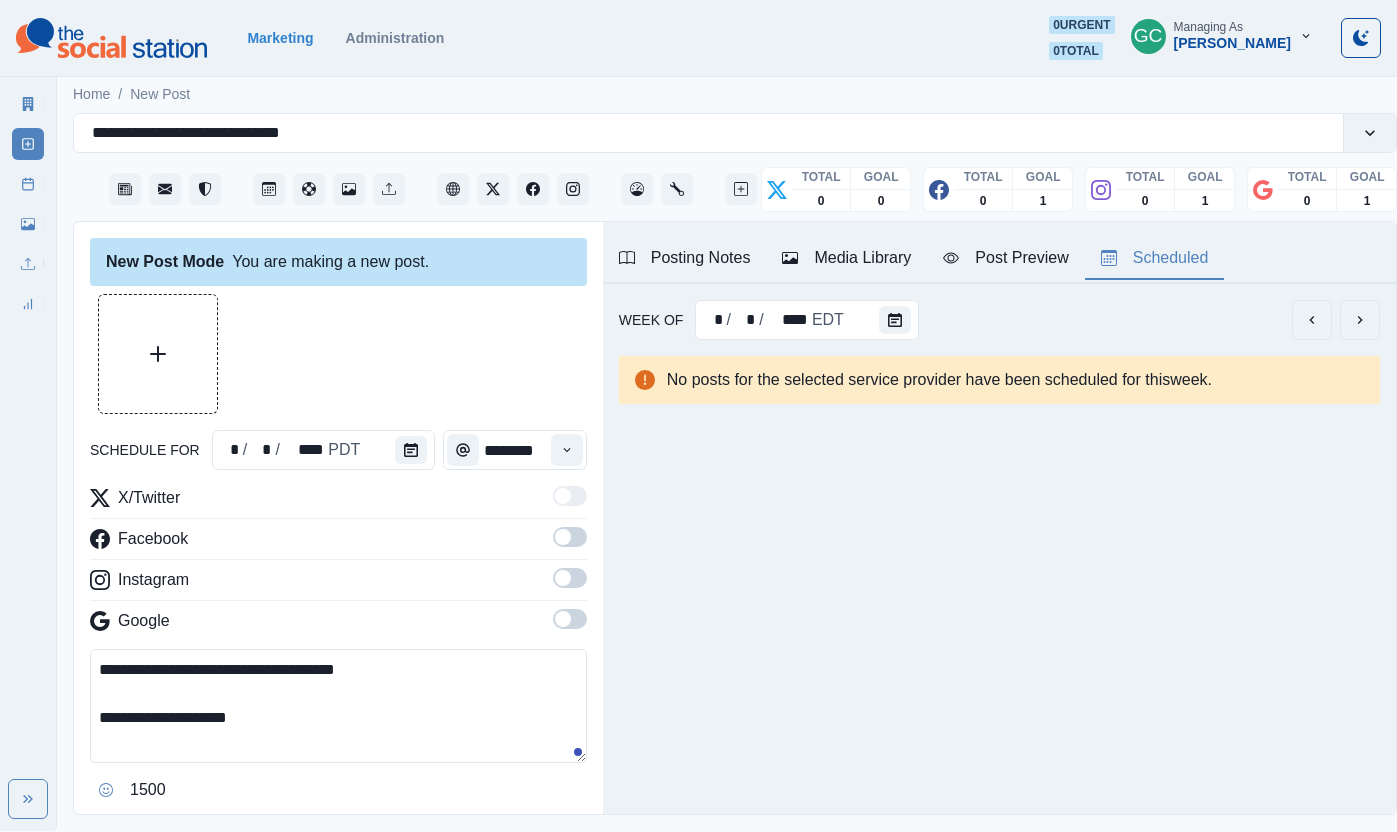 drag, startPoint x: 572, startPoint y: 622, endPoint x: 570, endPoint y: 574, distance: 48.04165 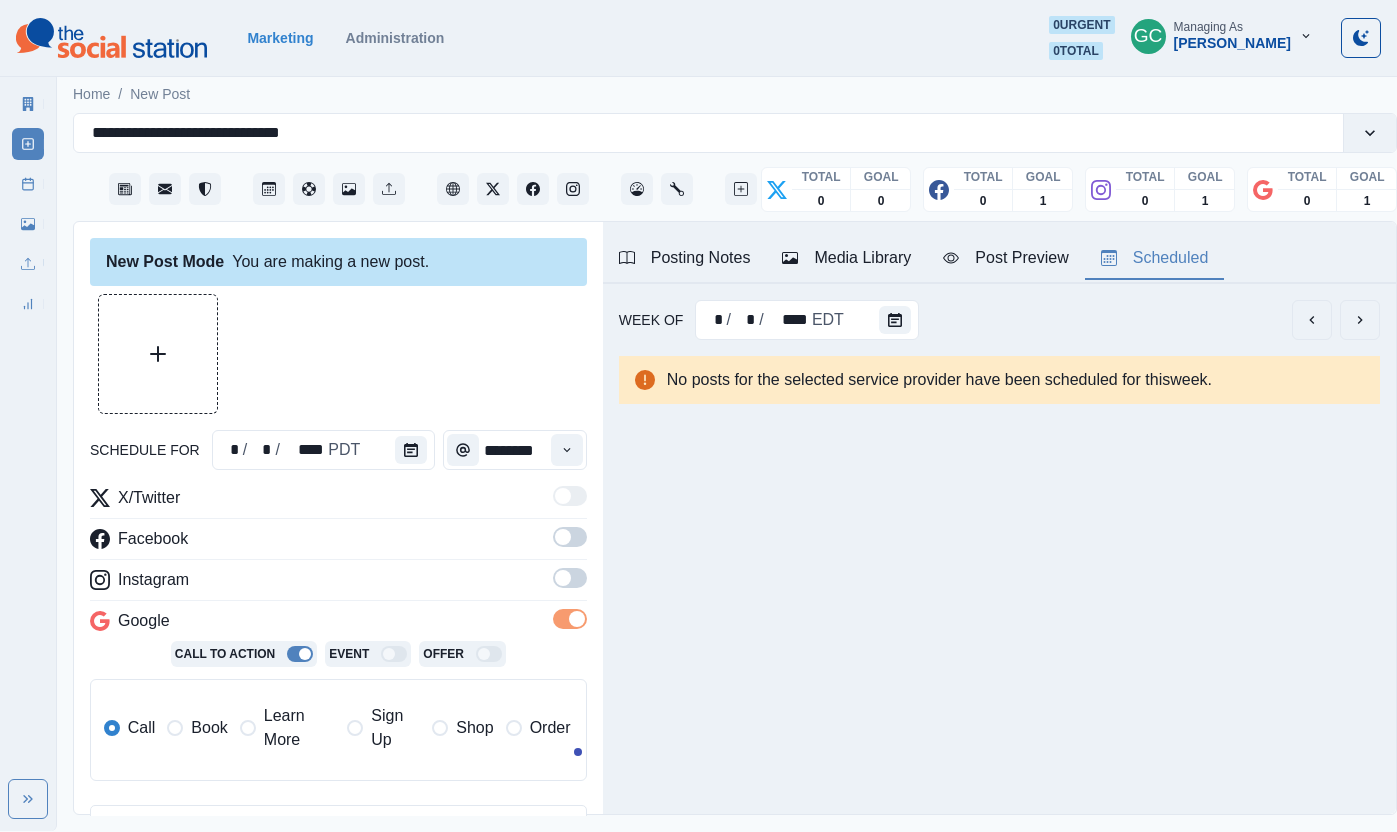click on "X/Twitter Facebook Instagram Google Call To Action Event Offer Call Book Learn More Sign Up Shop Order" at bounding box center [338, 641] 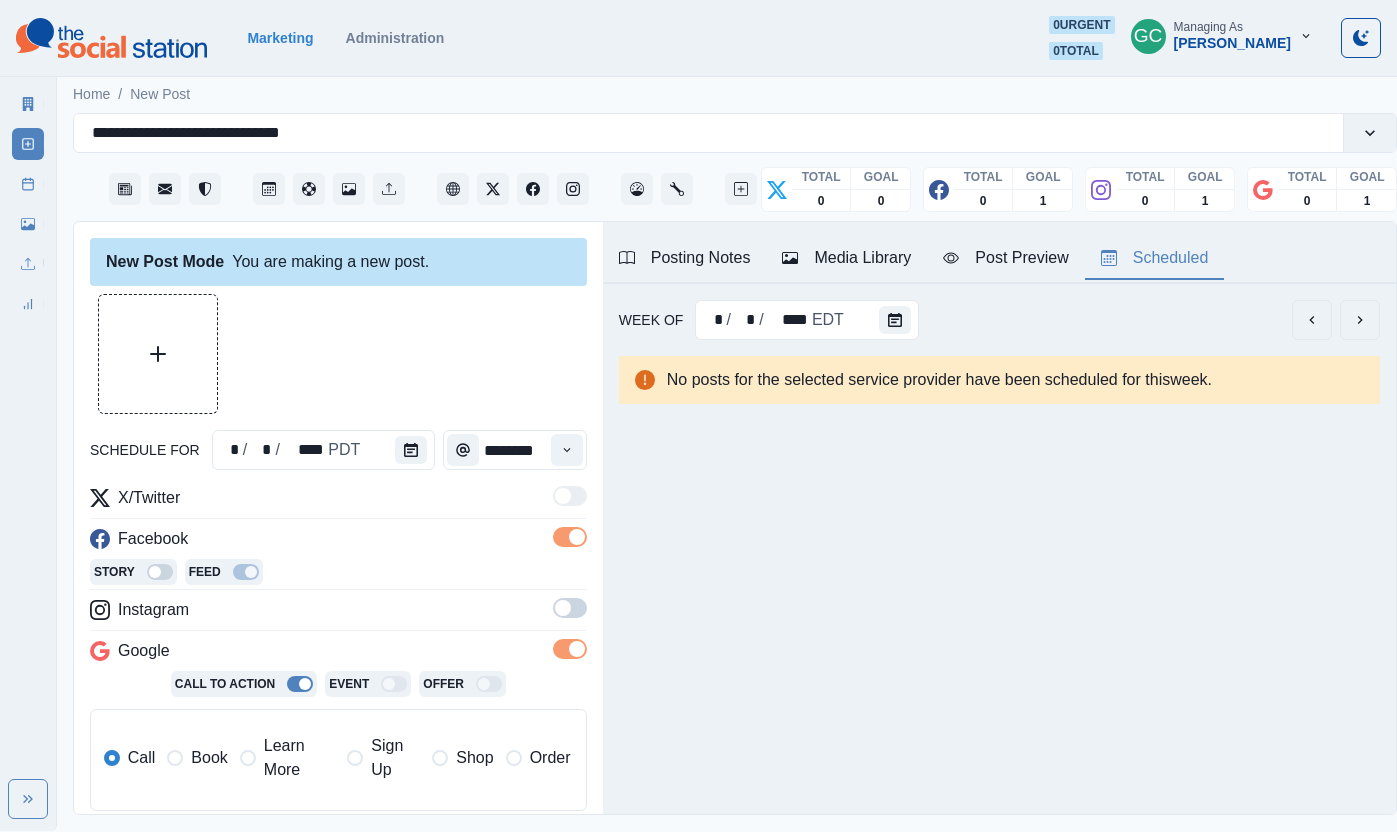 drag, startPoint x: 572, startPoint y: 604, endPoint x: 496, endPoint y: 666, distance: 98.0816 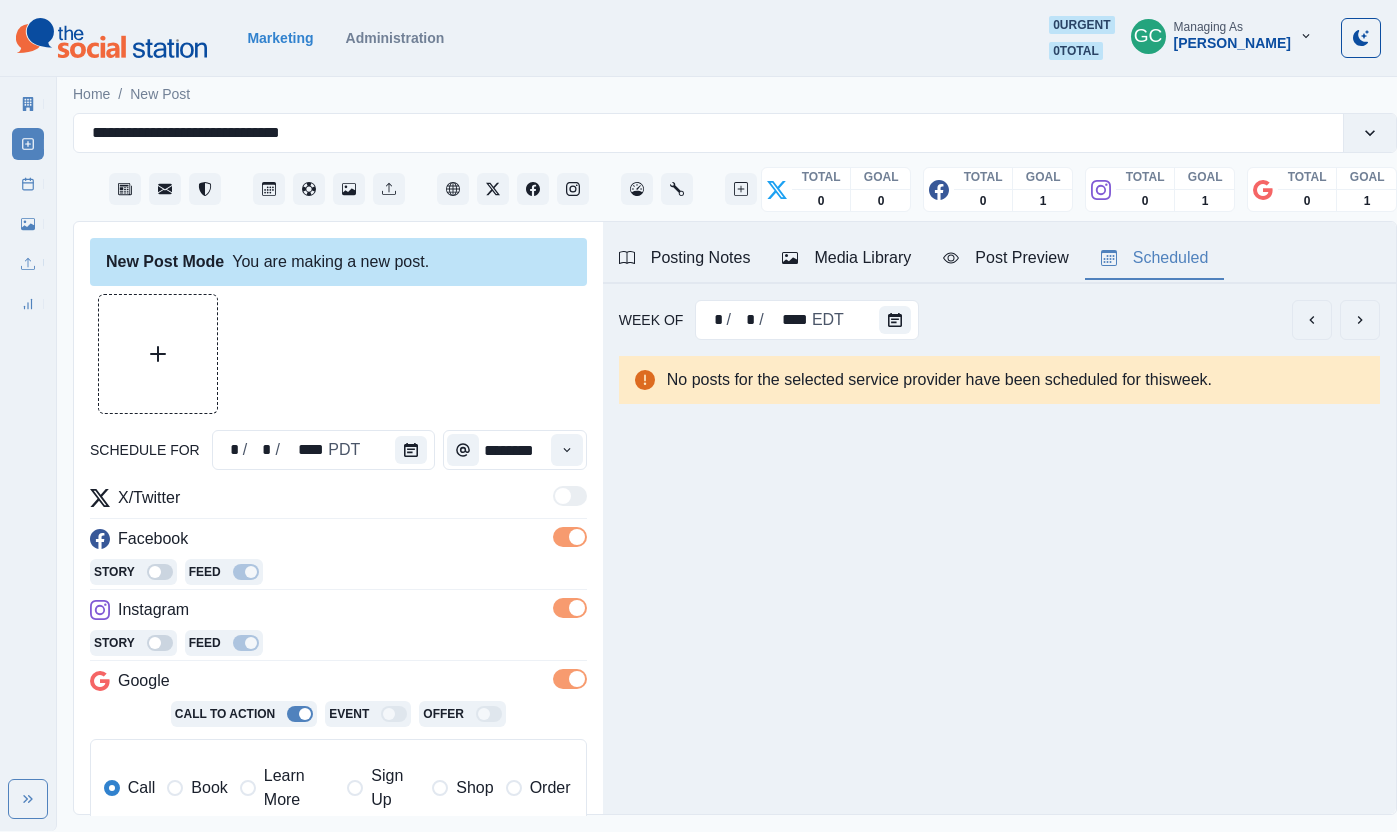 drag, startPoint x: 307, startPoint y: 794, endPoint x: 168, endPoint y: 763, distance: 142.41489 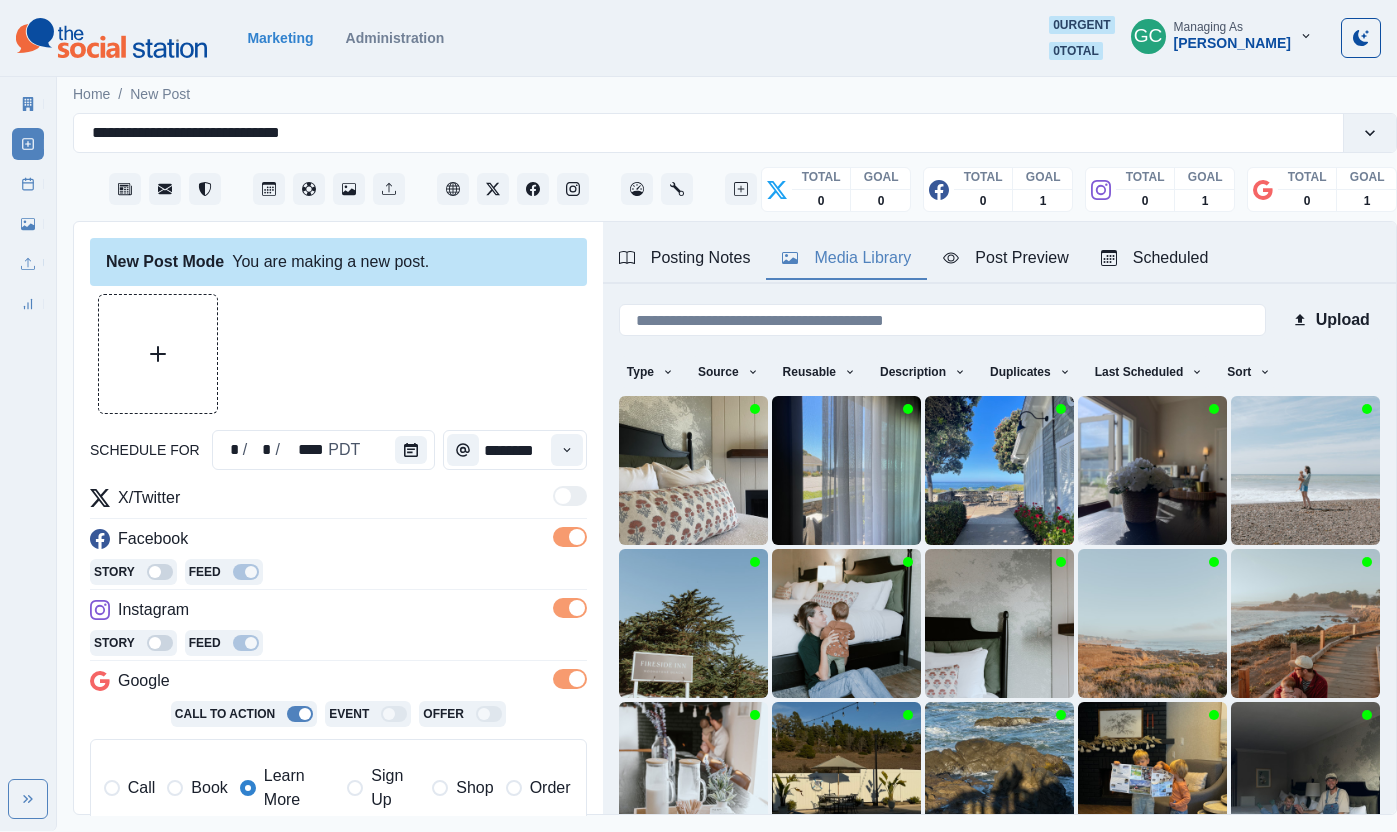 click on "Media Library" at bounding box center (846, 258) 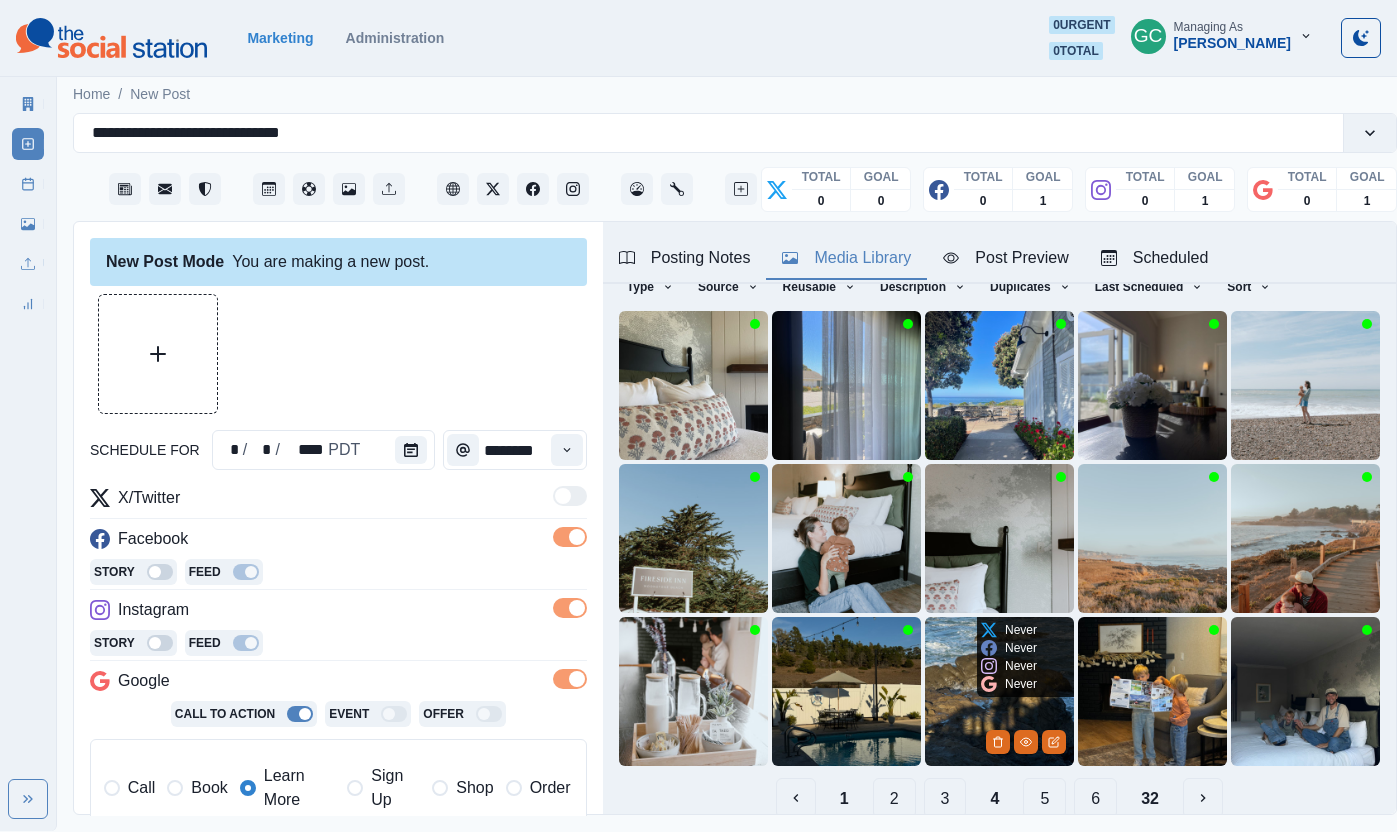 scroll, scrollTop: 86, scrollLeft: 0, axis: vertical 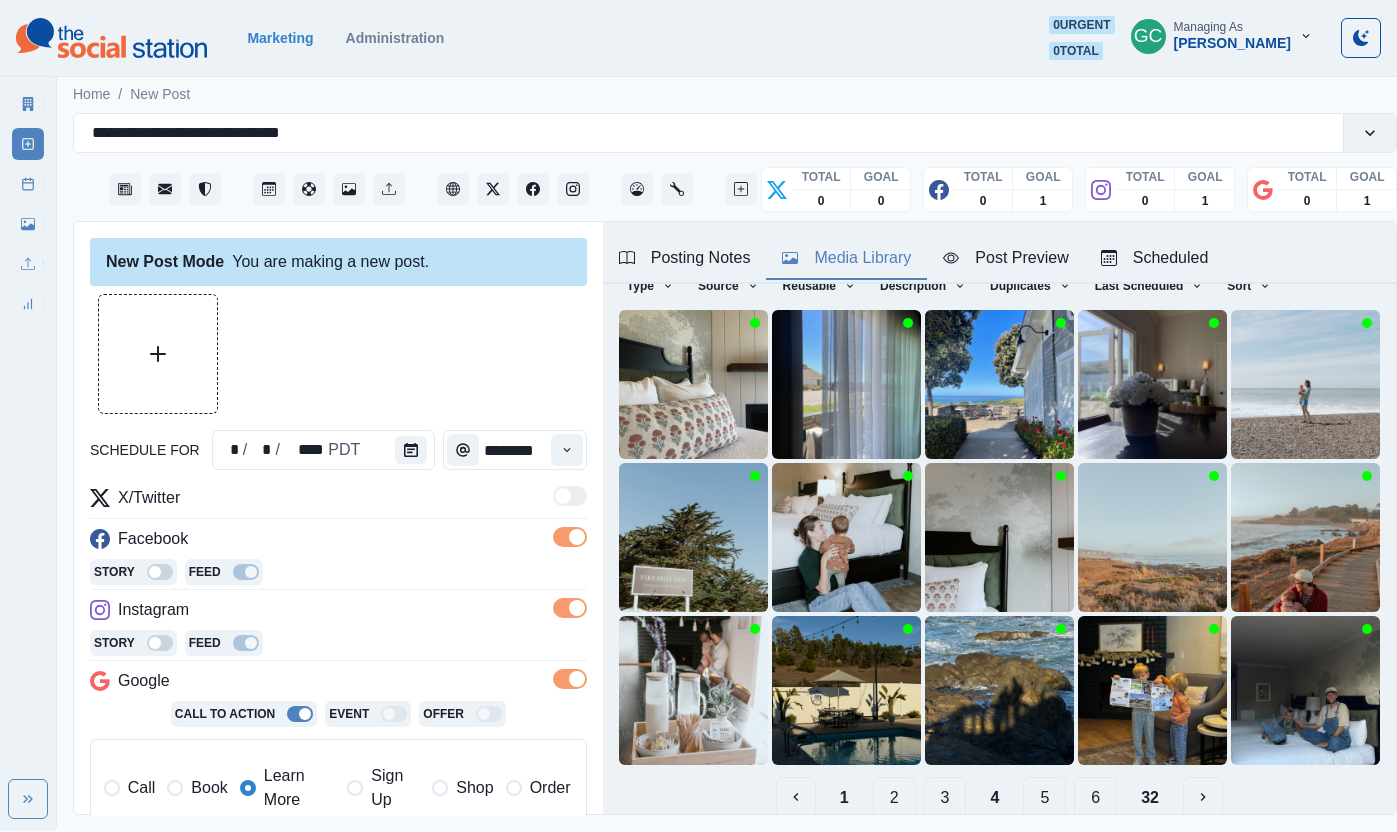 click on "5" at bounding box center [1044, 797] 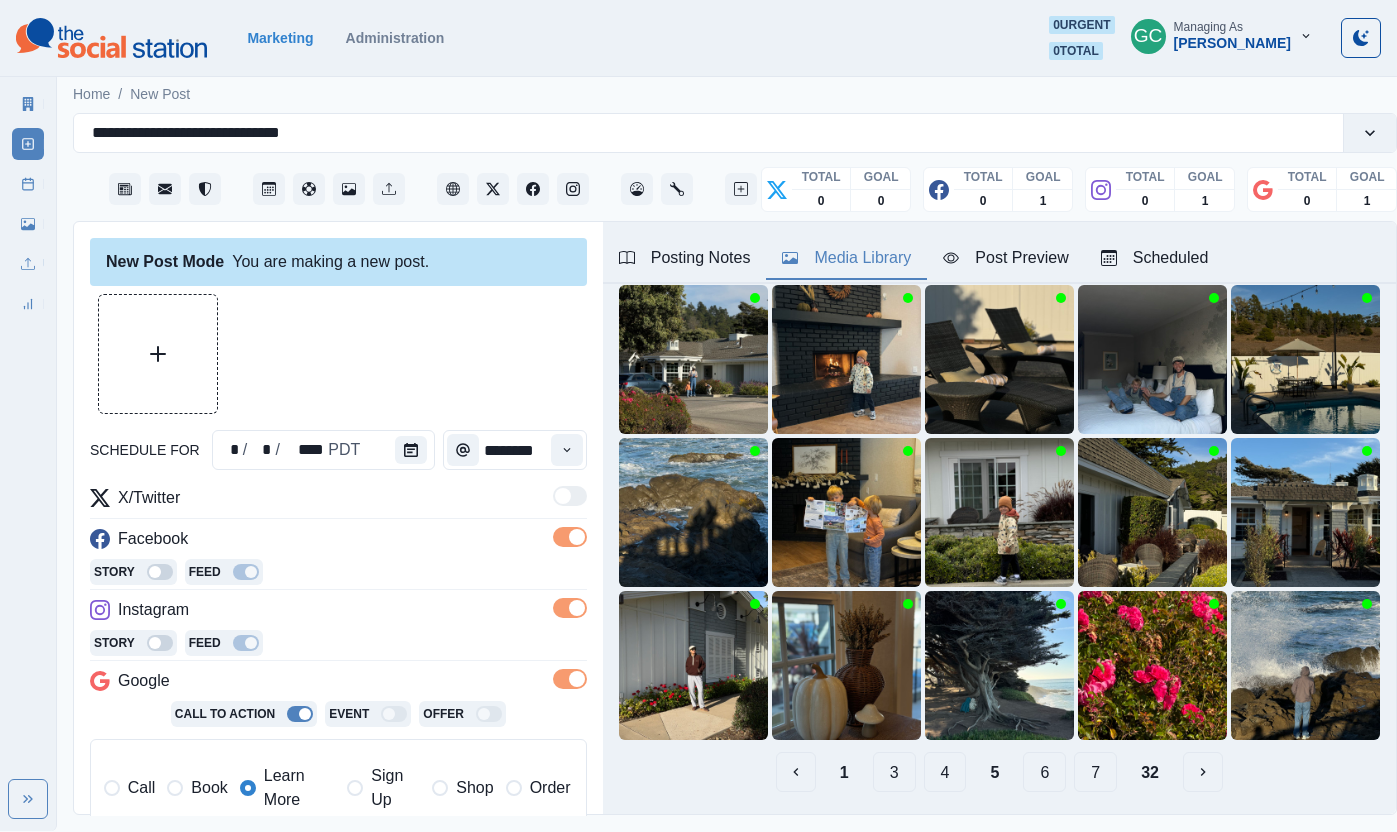 scroll, scrollTop: 157, scrollLeft: 0, axis: vertical 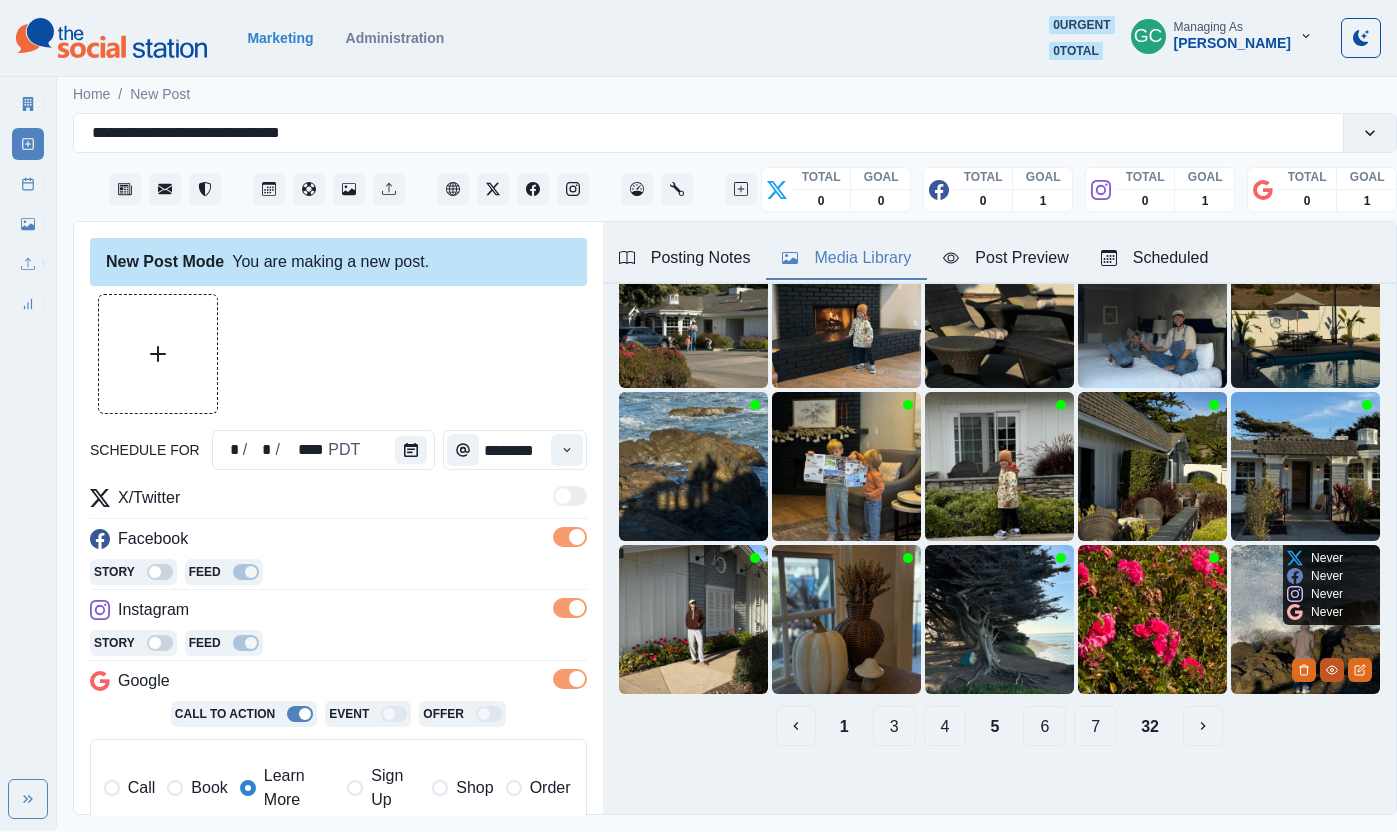 click 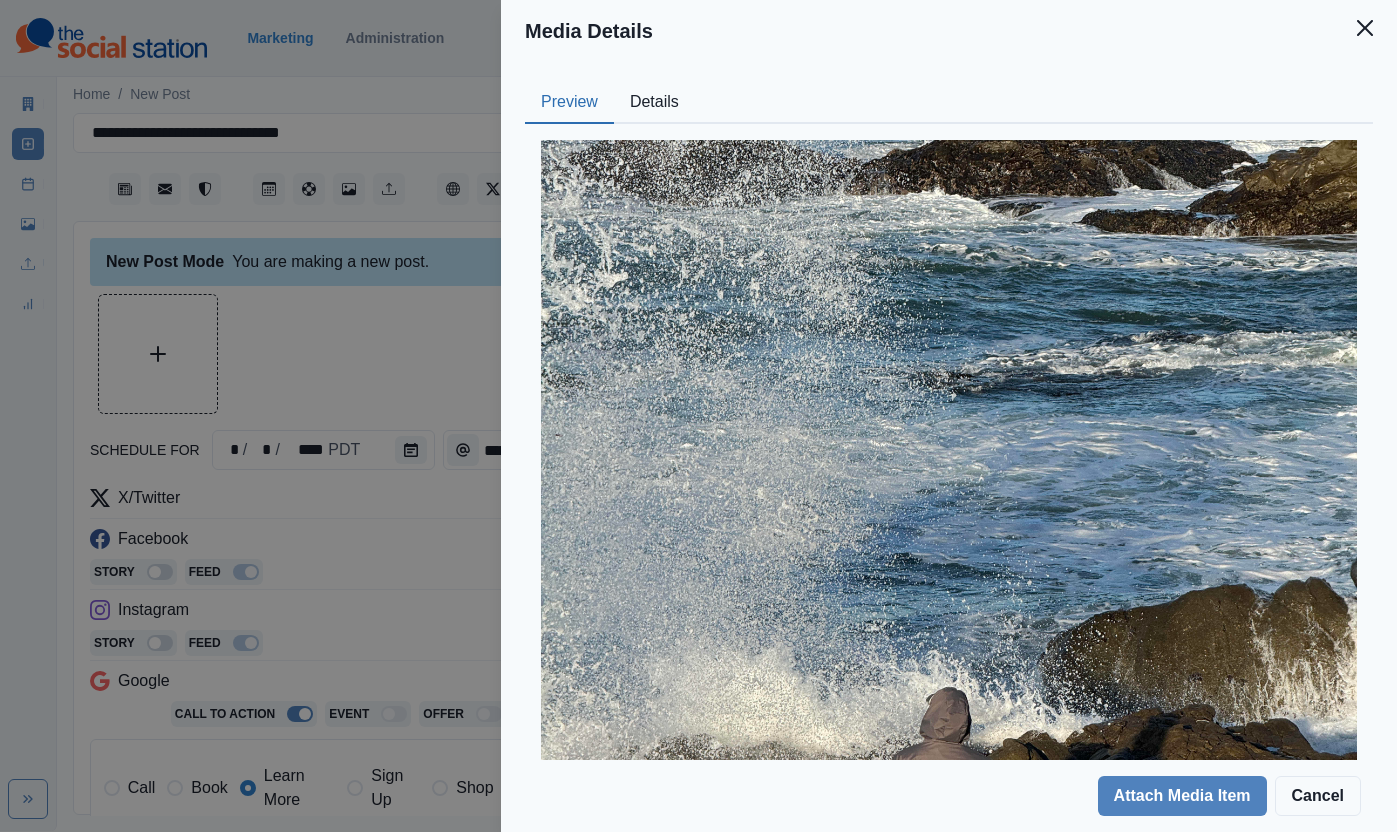 click on "Details" at bounding box center [654, 103] 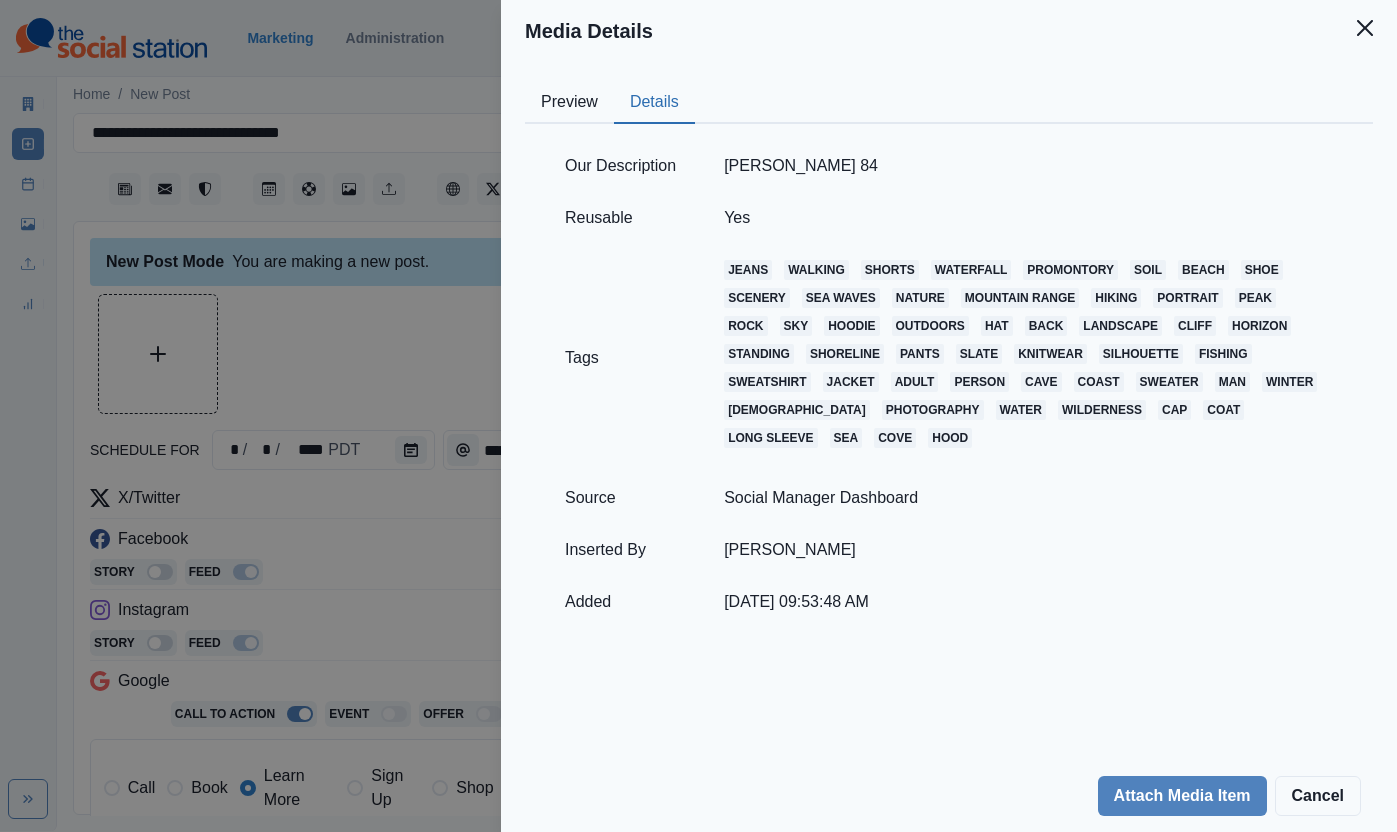 click on "Media Details Preview Details Our Description [PERSON_NAME] 84 Reusable Yes Tags jeans walking shorts waterfall promontory soil beach shoe scenery sea waves nature mountain range hiking portrait peak rock sky hoodie outdoors hat back landscape cliff horizon standing shoreline pants slate knitwear silhouette fishing sweatshirt jacket adult person cave coast sweater man winter [DEMOGRAPHIC_DATA] photography water wilderness cap coat long sleeve sea cove hood Source Social Manager Dashboard Inserted By [PERSON_NAME] Added [DATE] 09:53:48 AM Attach Media Item Cancel" at bounding box center [698, 416] 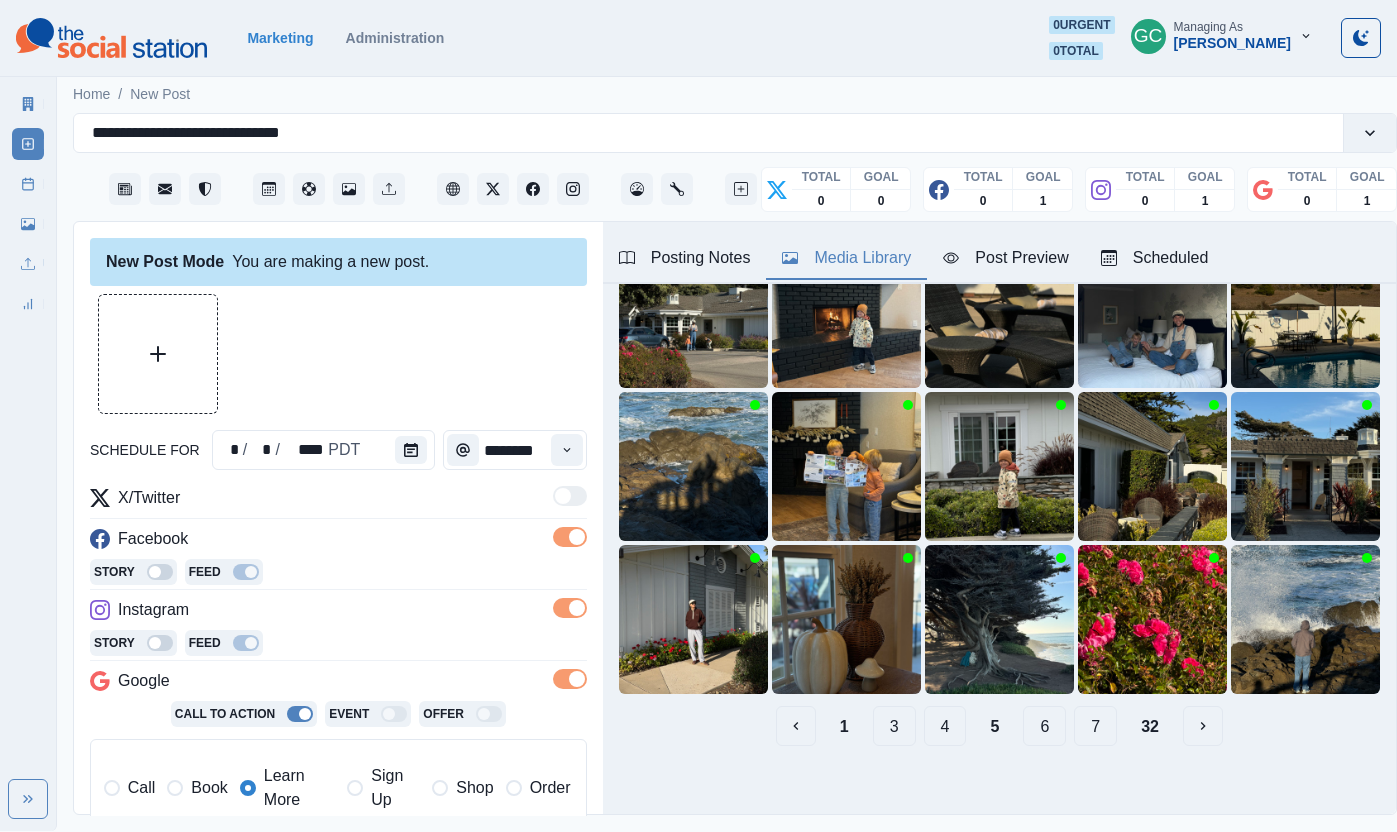 click on "6" at bounding box center (1044, 726) 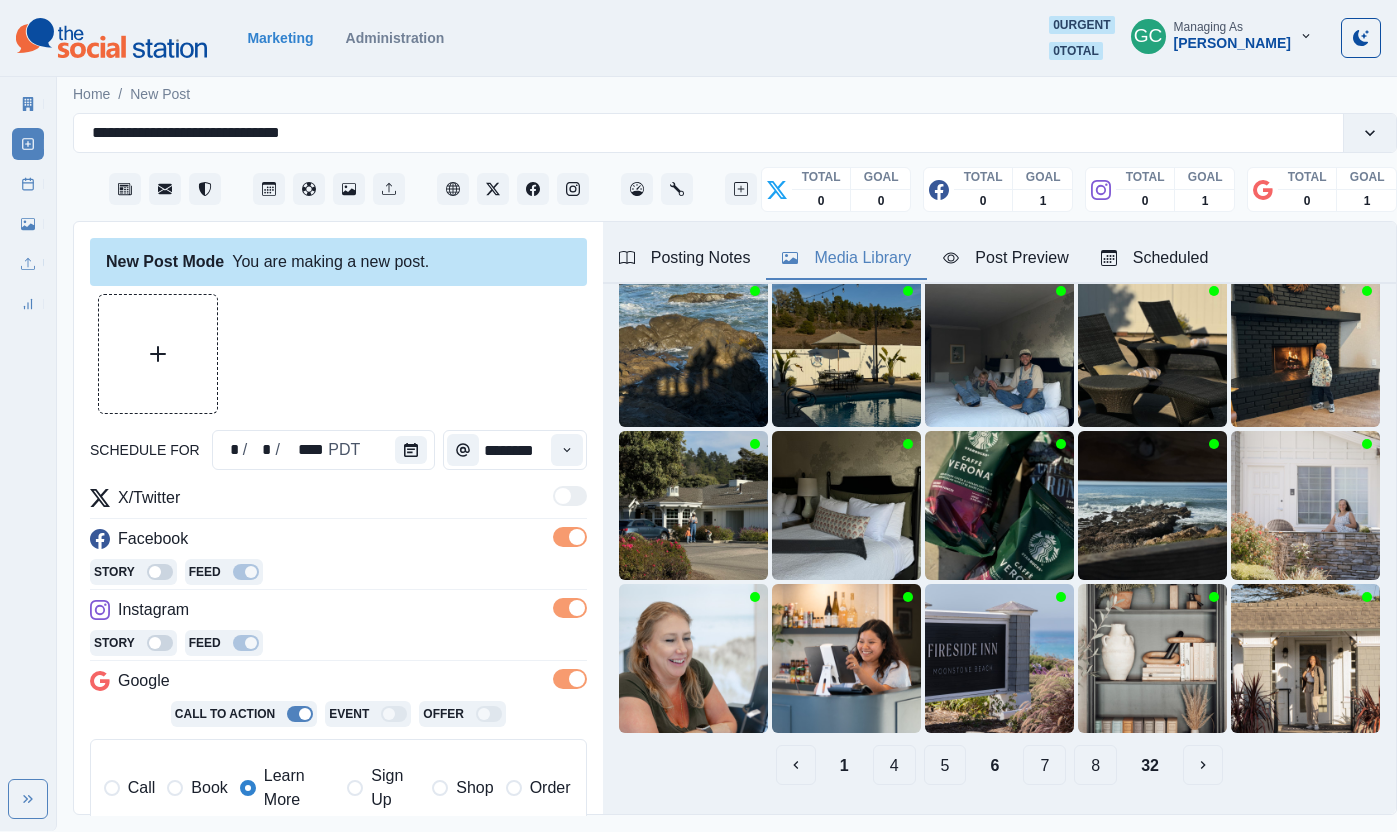 scroll, scrollTop: 157, scrollLeft: 0, axis: vertical 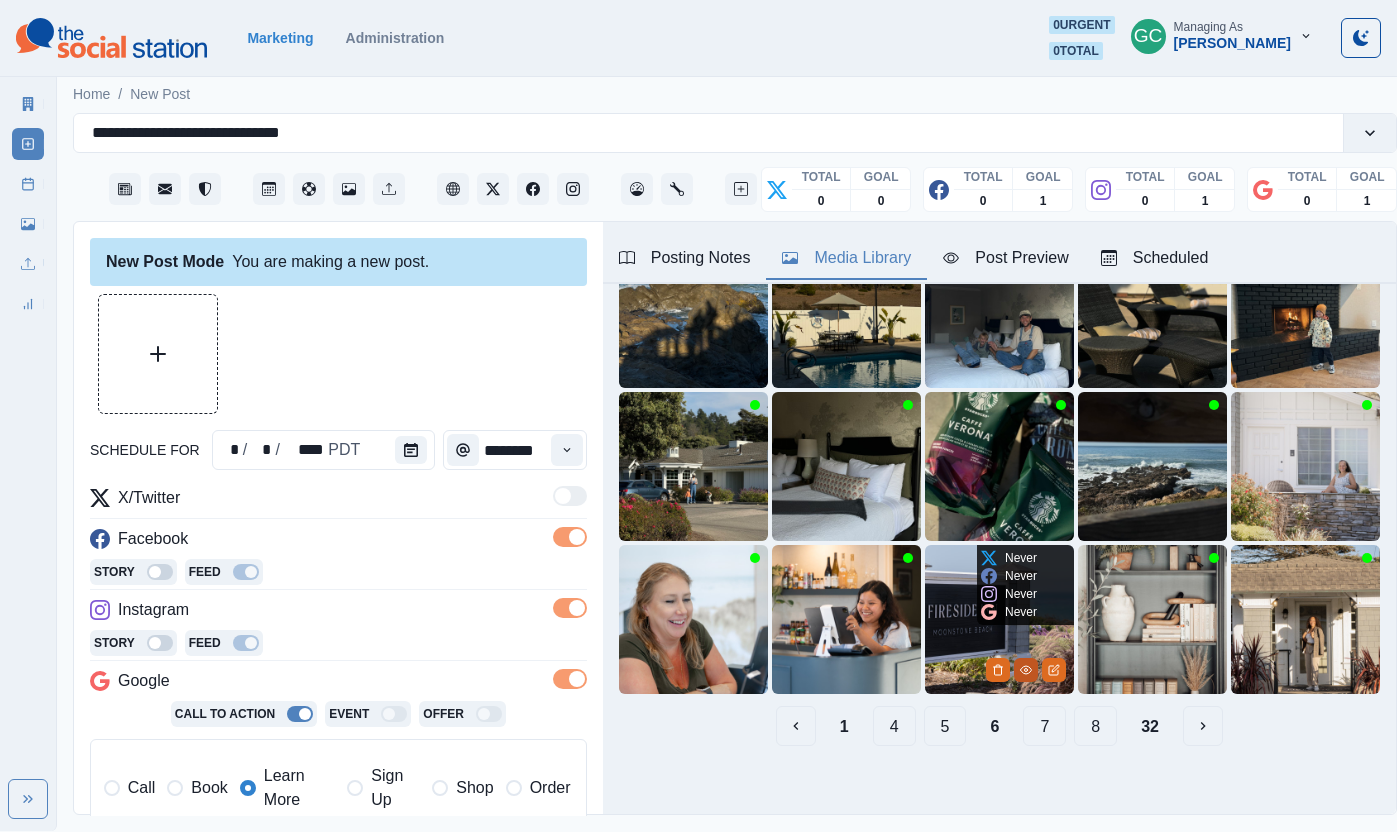 click 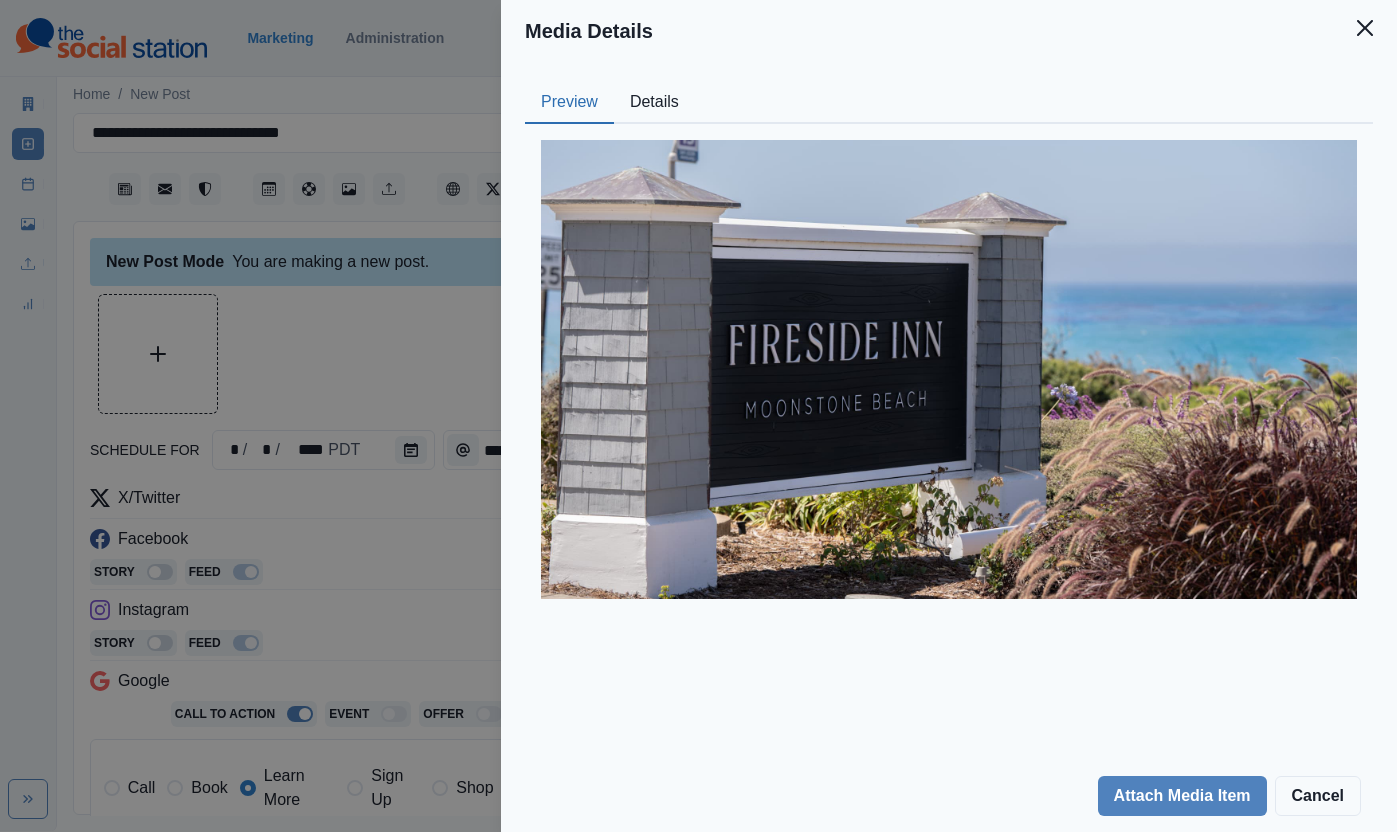 click on "Details" at bounding box center (654, 103) 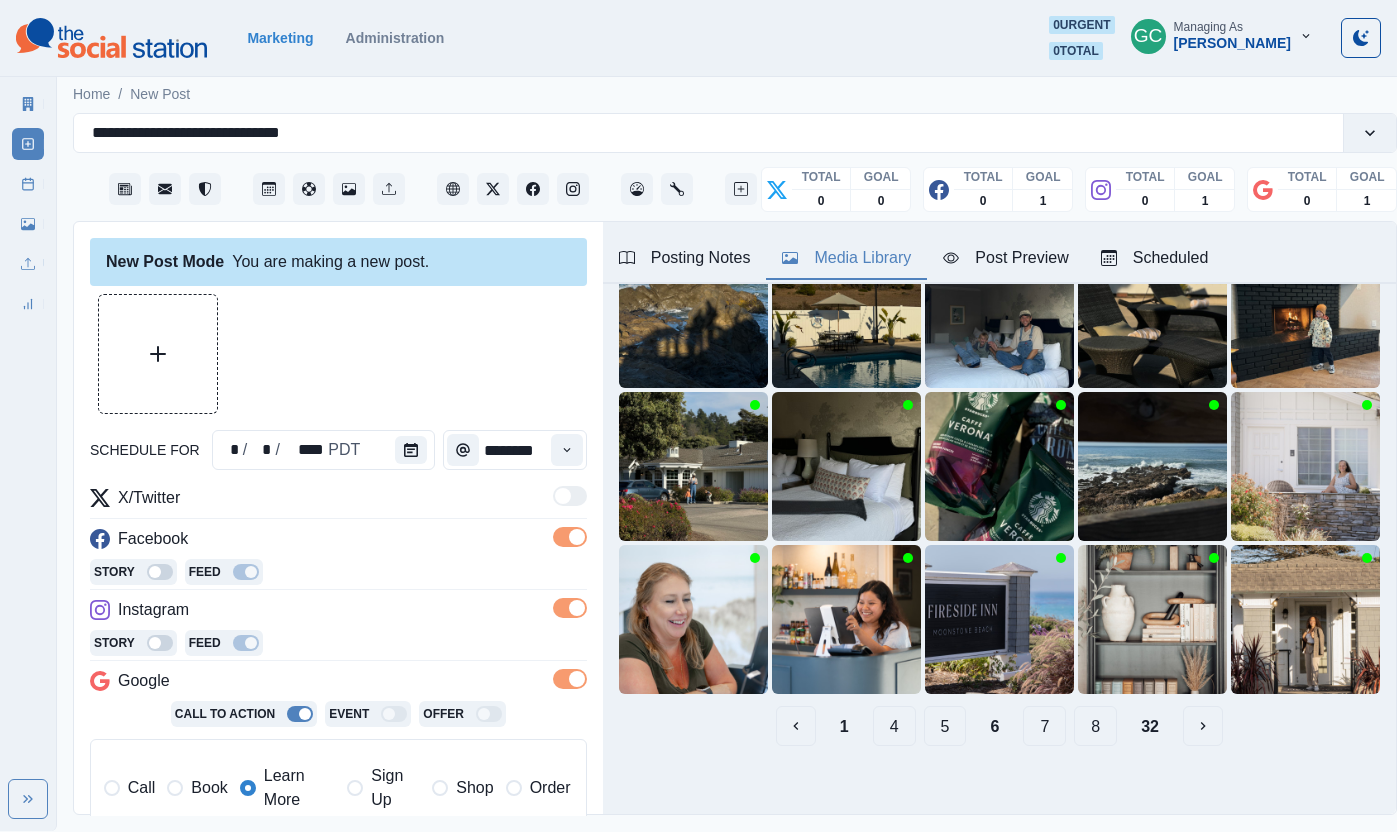click on "Posting Notes" at bounding box center [685, 259] 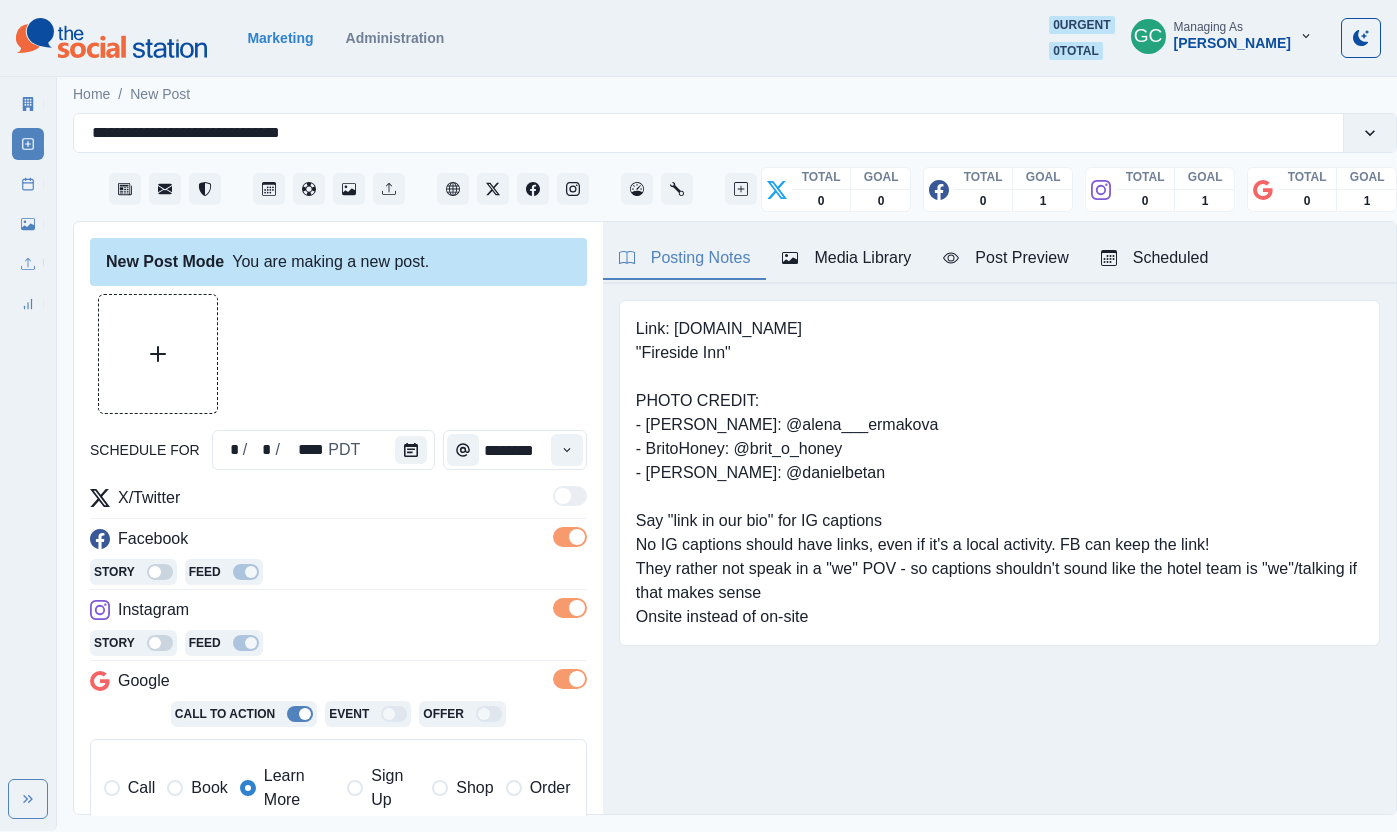 click on "Media Library" at bounding box center (846, 259) 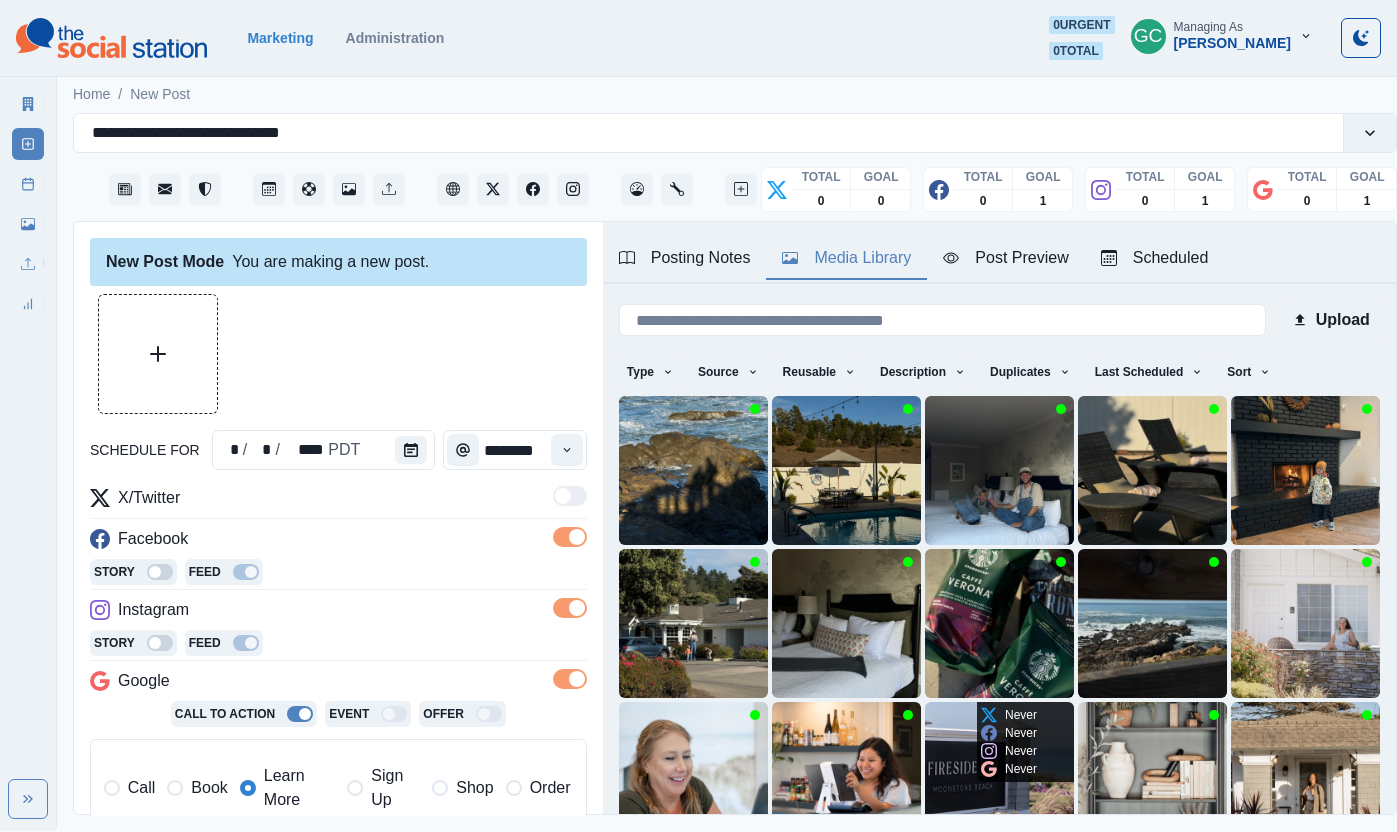 scroll, scrollTop: 53, scrollLeft: 0, axis: vertical 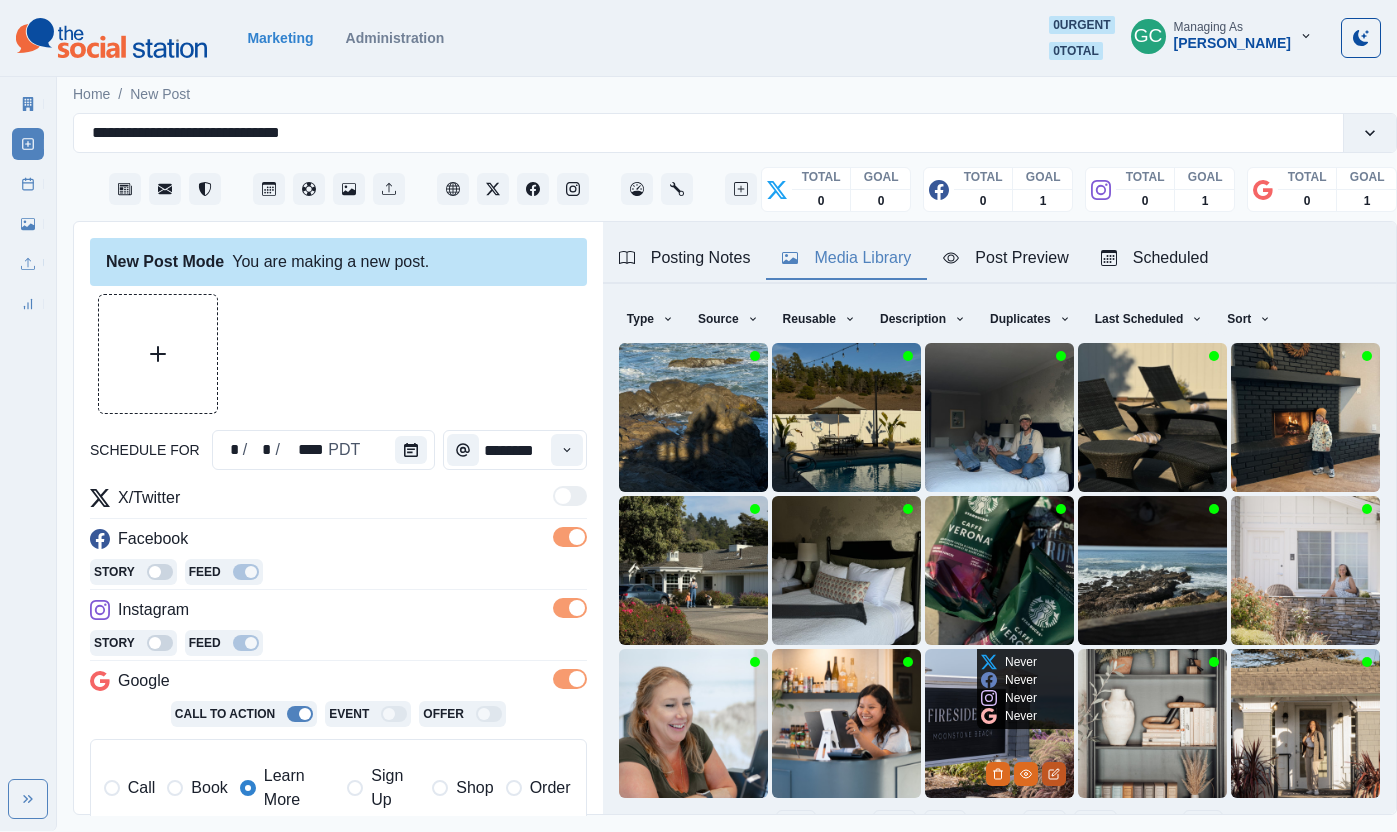 click 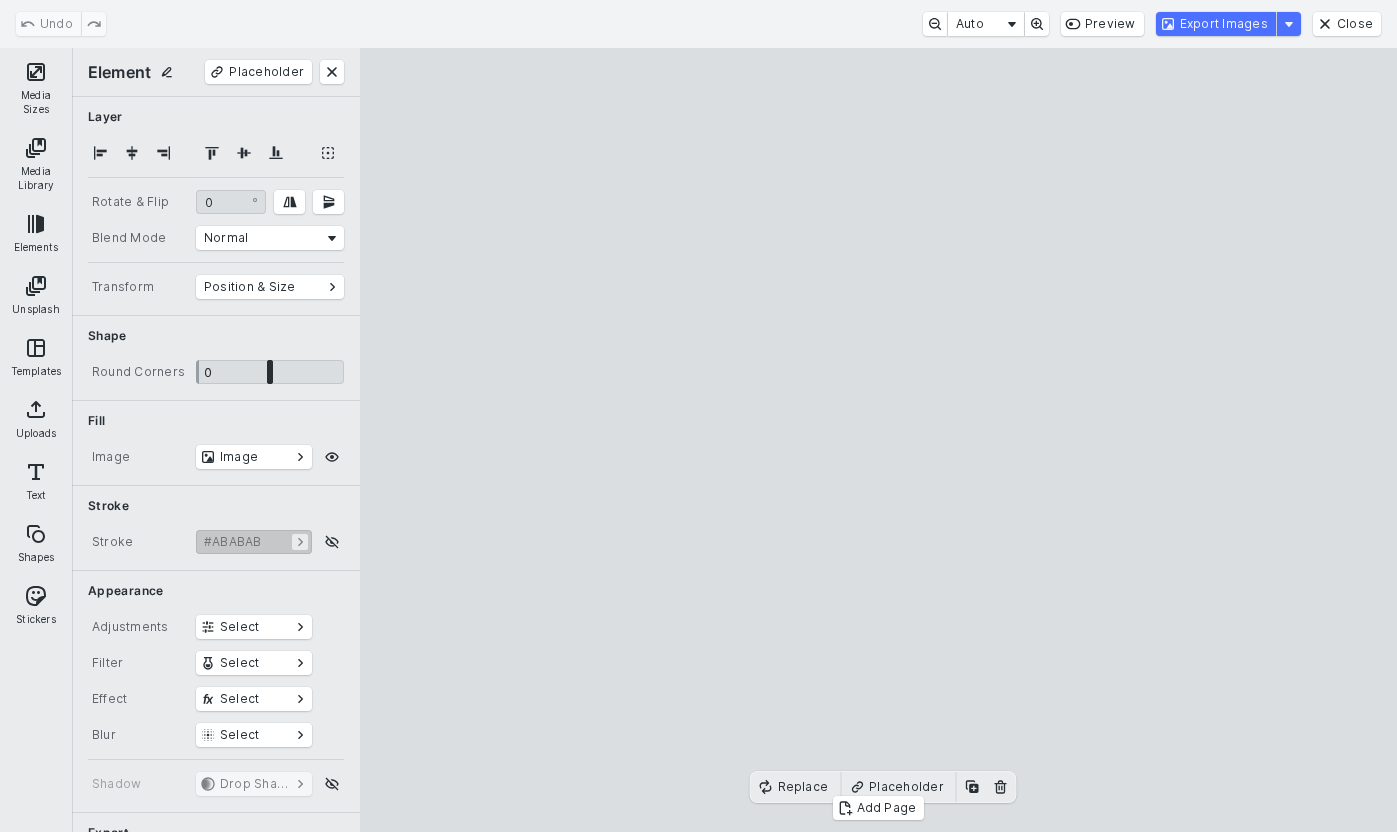 click on "Media Sizes Media Library Elements Unsplash Templates Uploads Text Shapes Stickers" at bounding box center (36, 440) 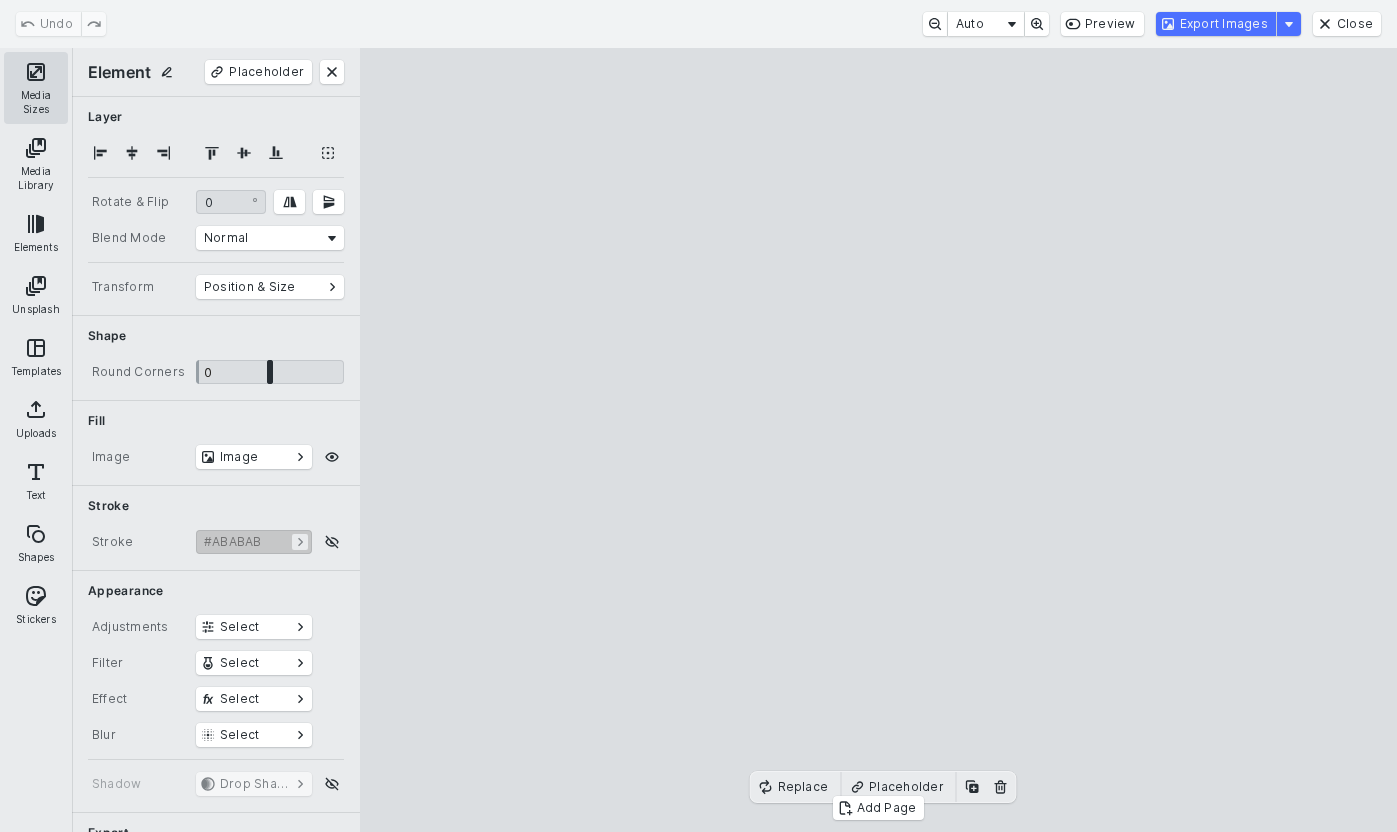 click on "Media Sizes" at bounding box center [36, 88] 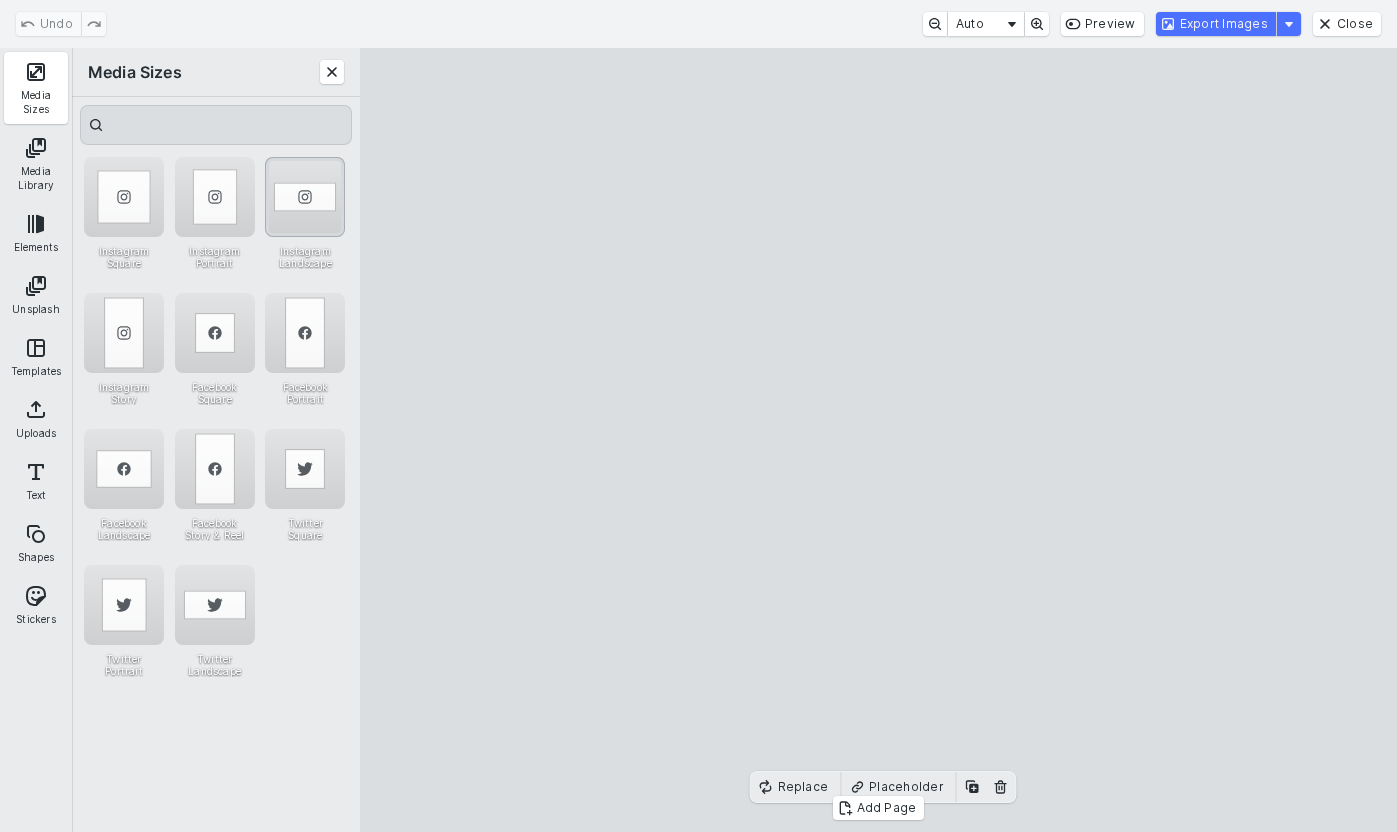 click at bounding box center (305, 197) 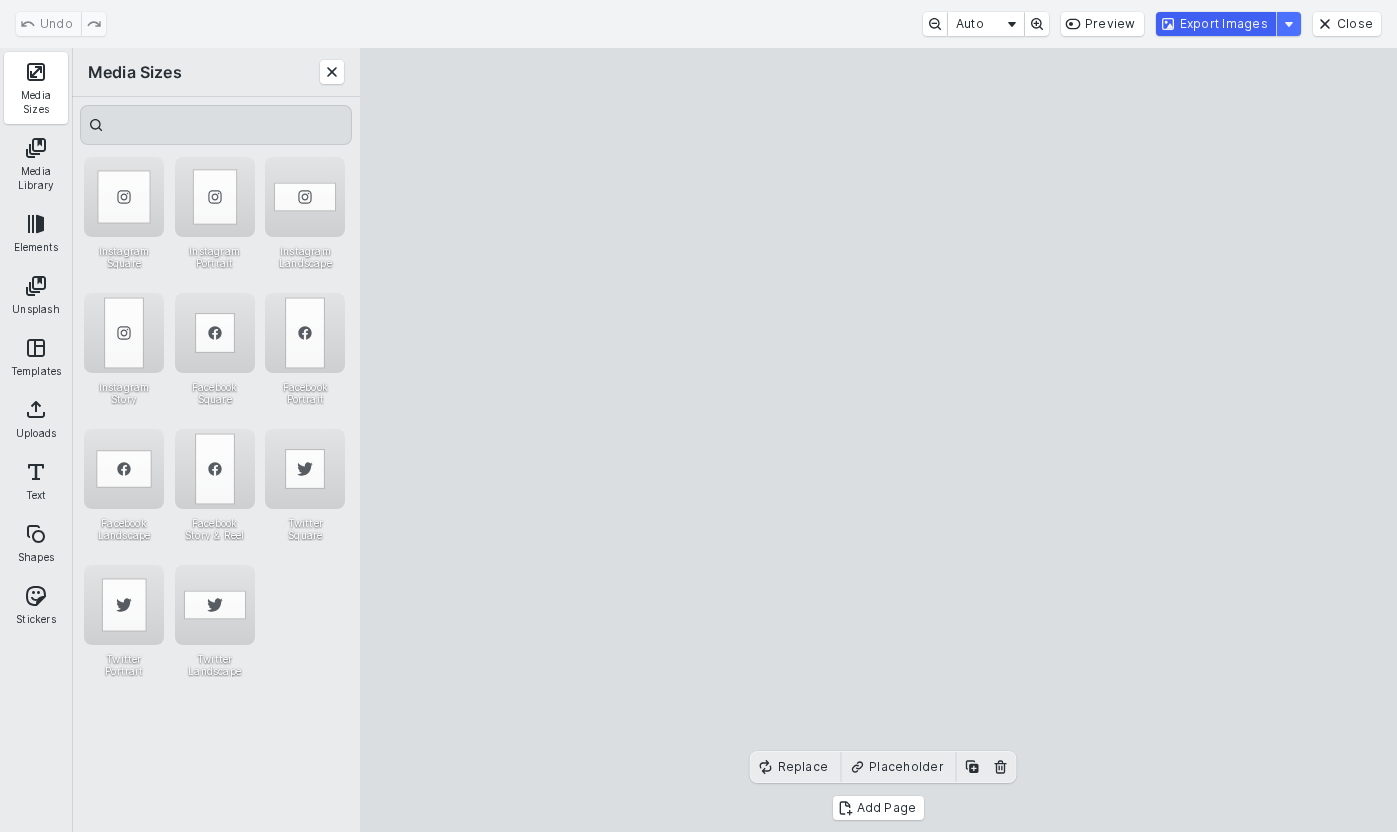 click on "Export Images" at bounding box center [1216, 24] 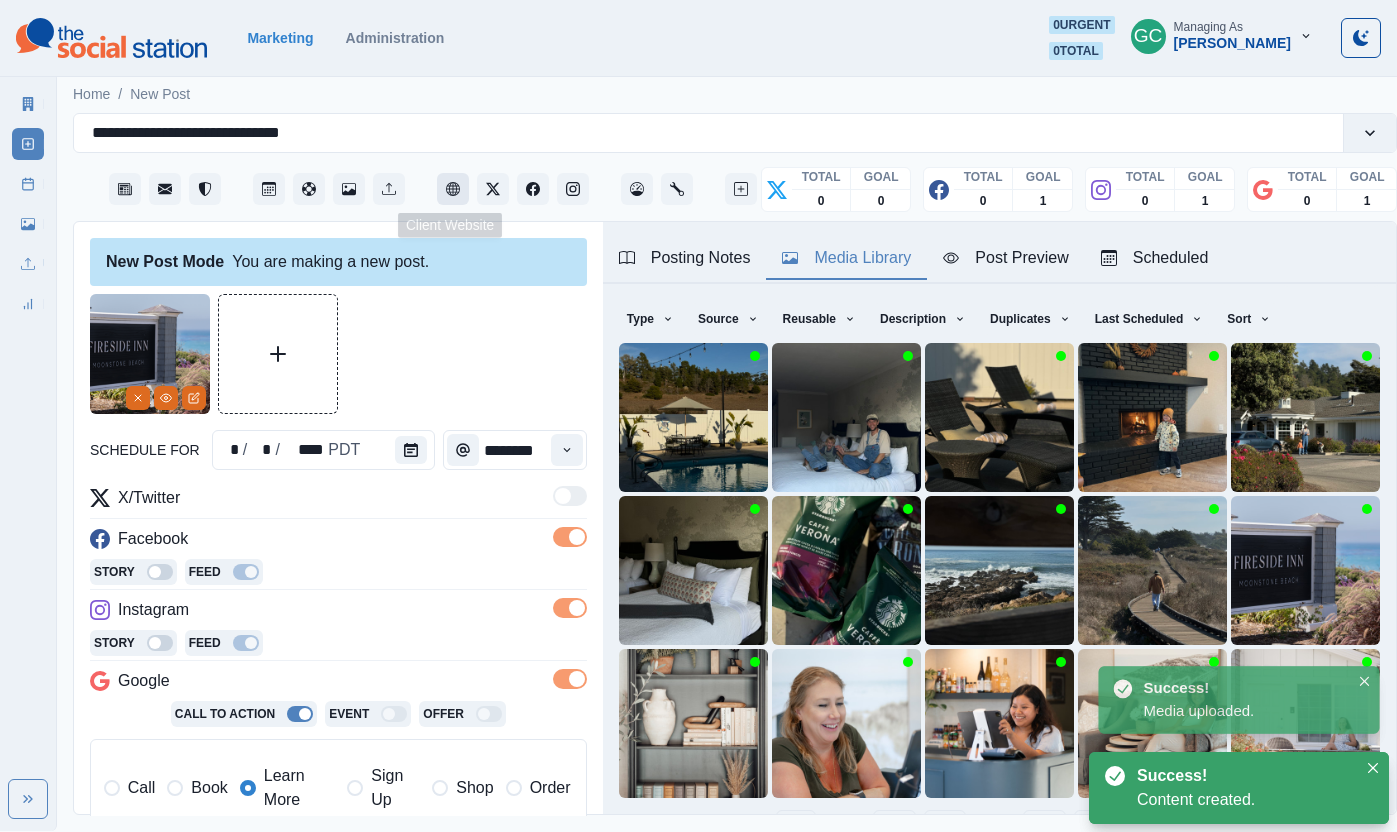 click 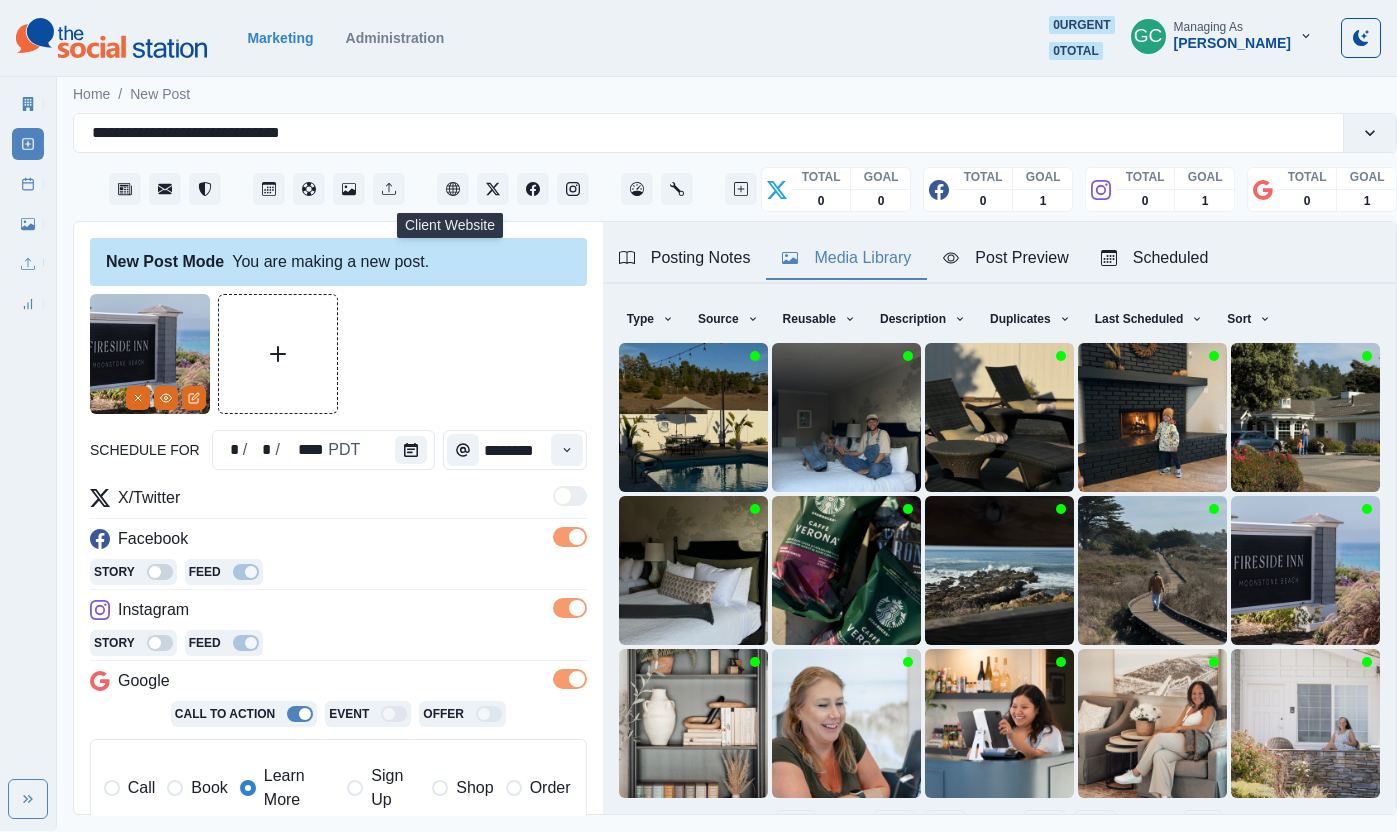 scroll, scrollTop: 306, scrollLeft: 0, axis: vertical 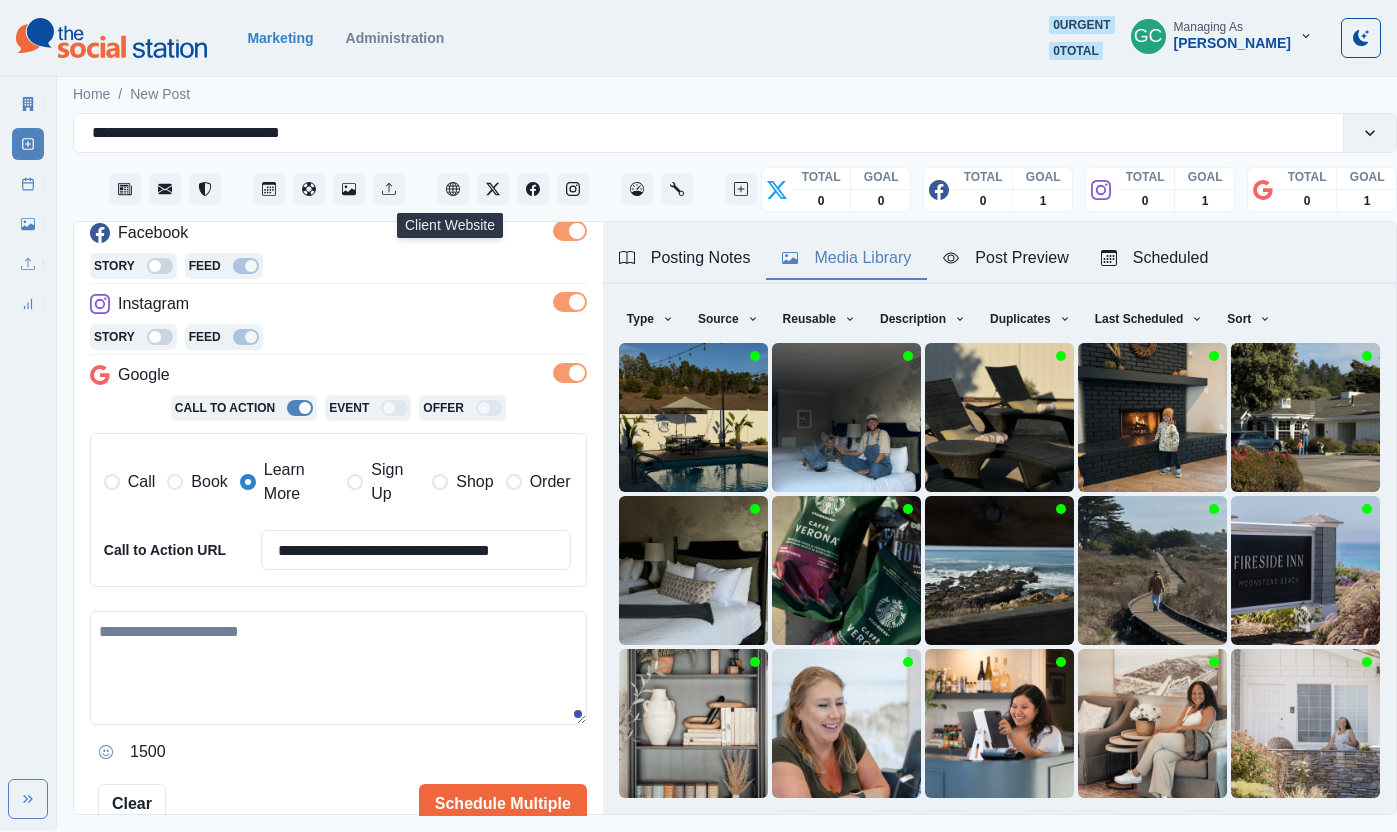 click at bounding box center (338, 668) 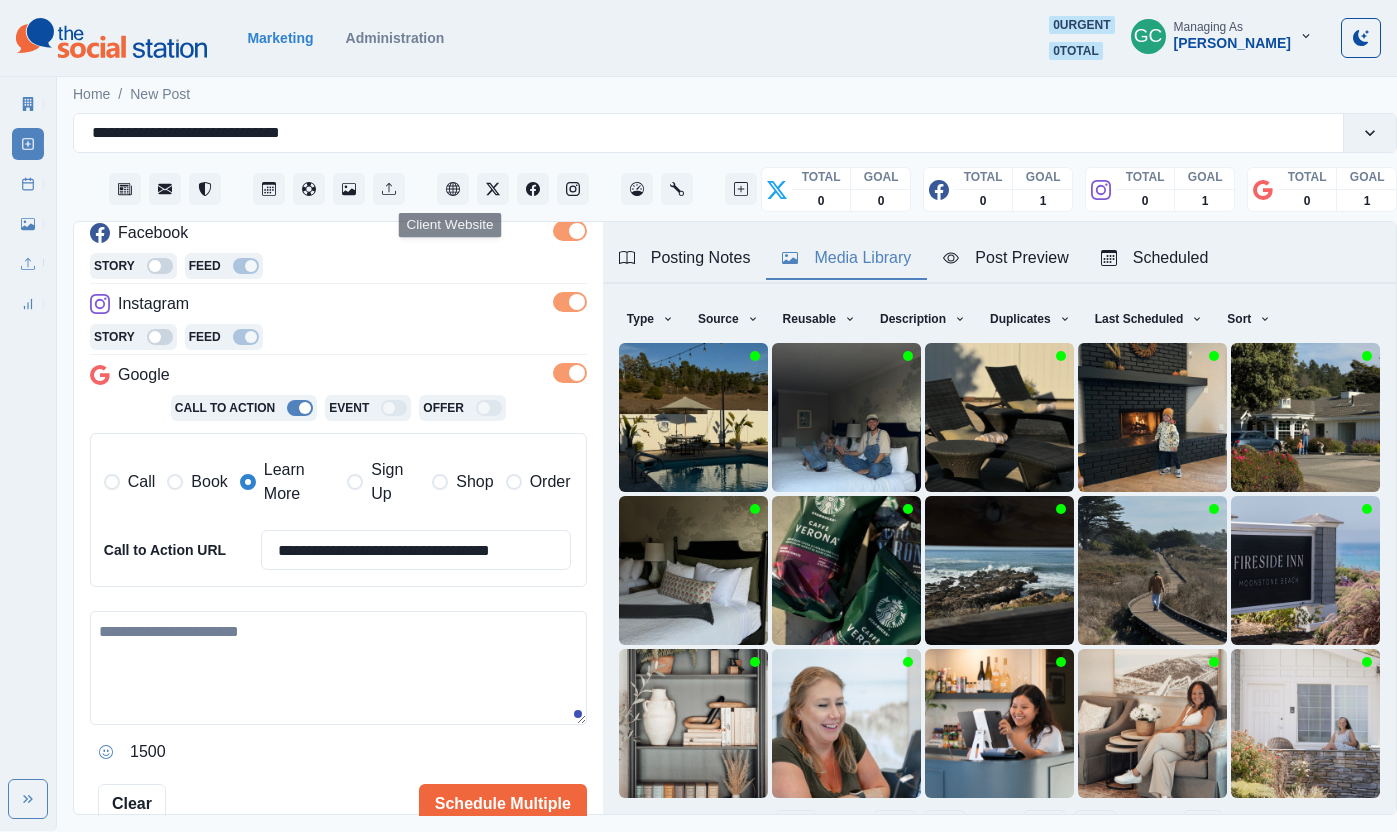 paste on "**********" 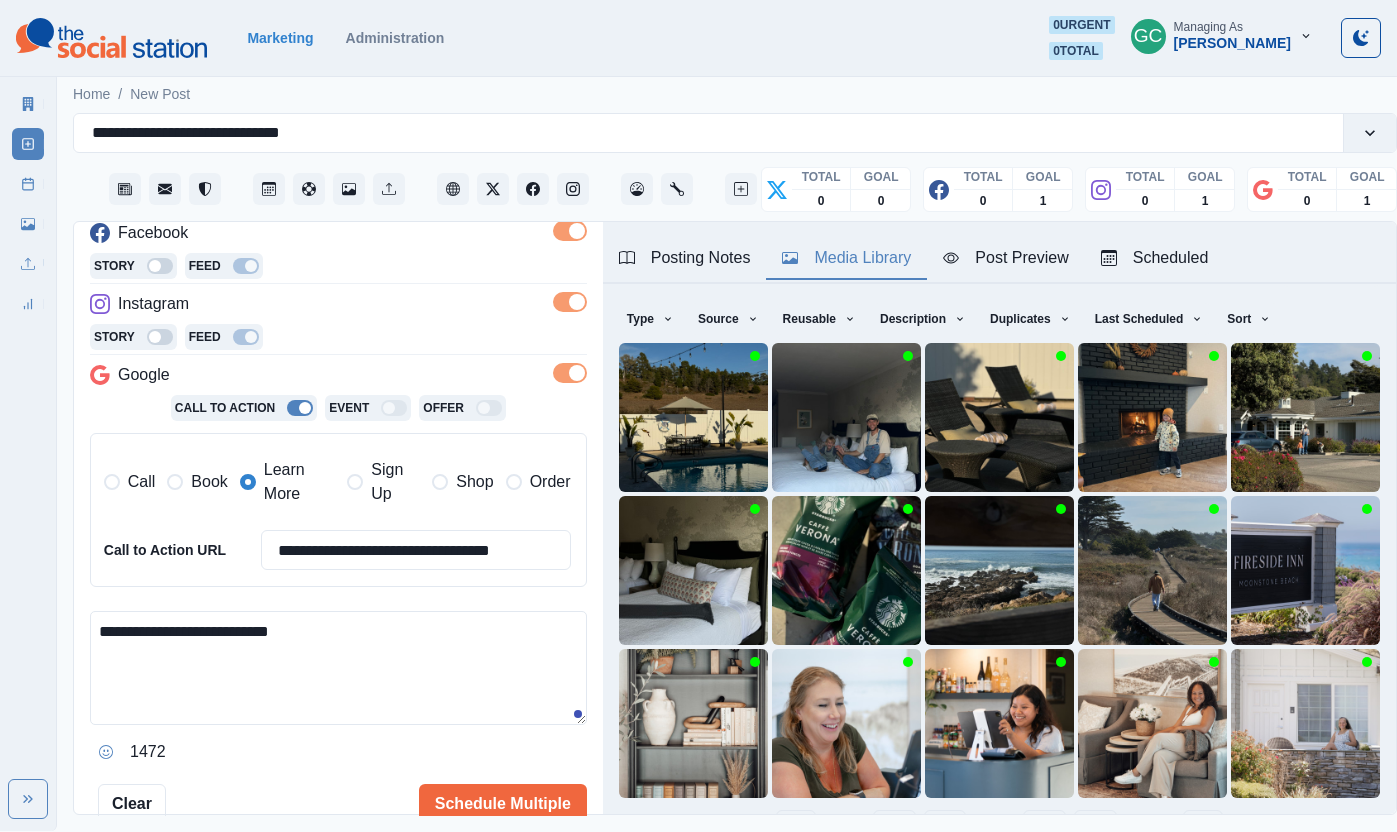 drag, startPoint x: 144, startPoint y: 630, endPoint x: 134, endPoint y: 633, distance: 10.440307 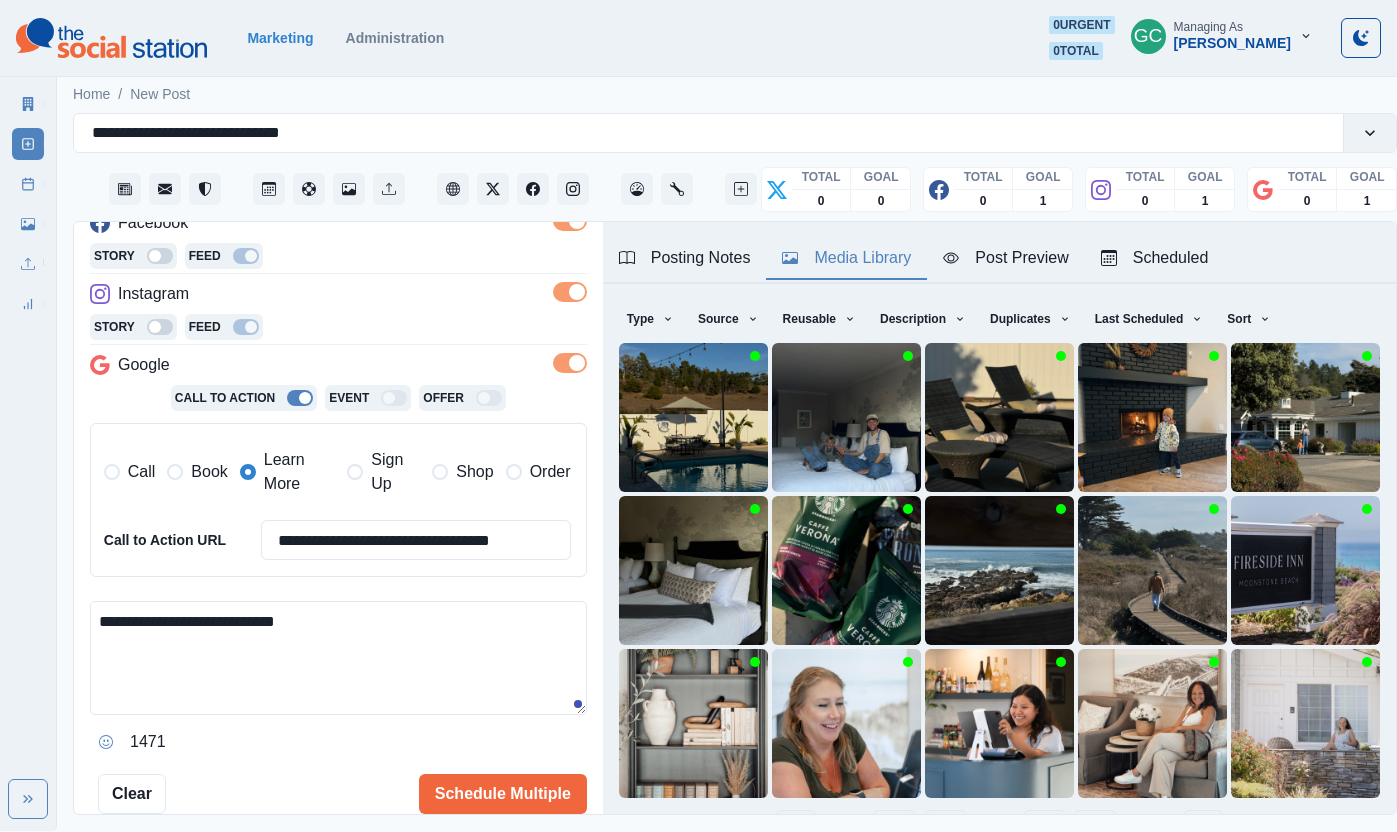 scroll, scrollTop: 318, scrollLeft: 0, axis: vertical 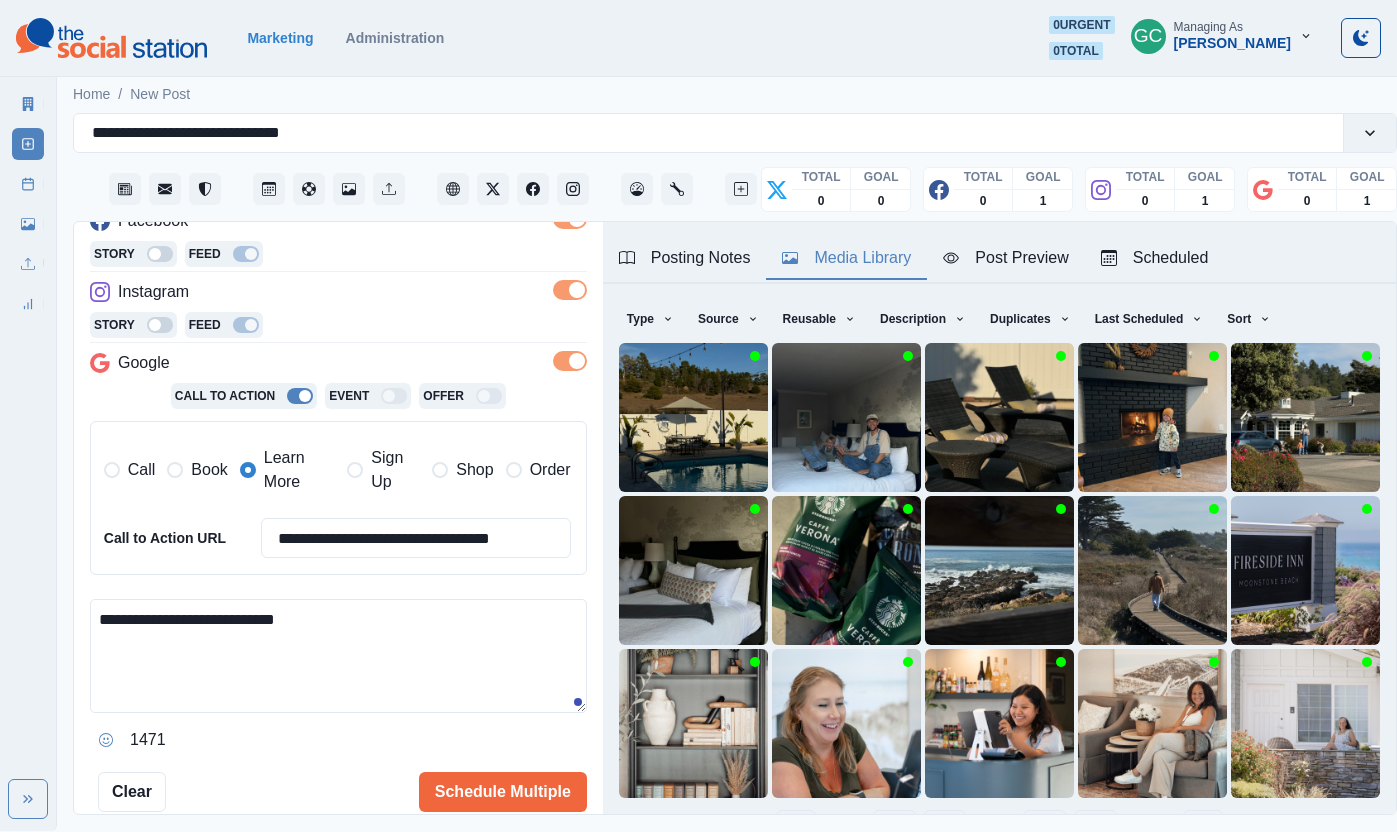paste on "*****" 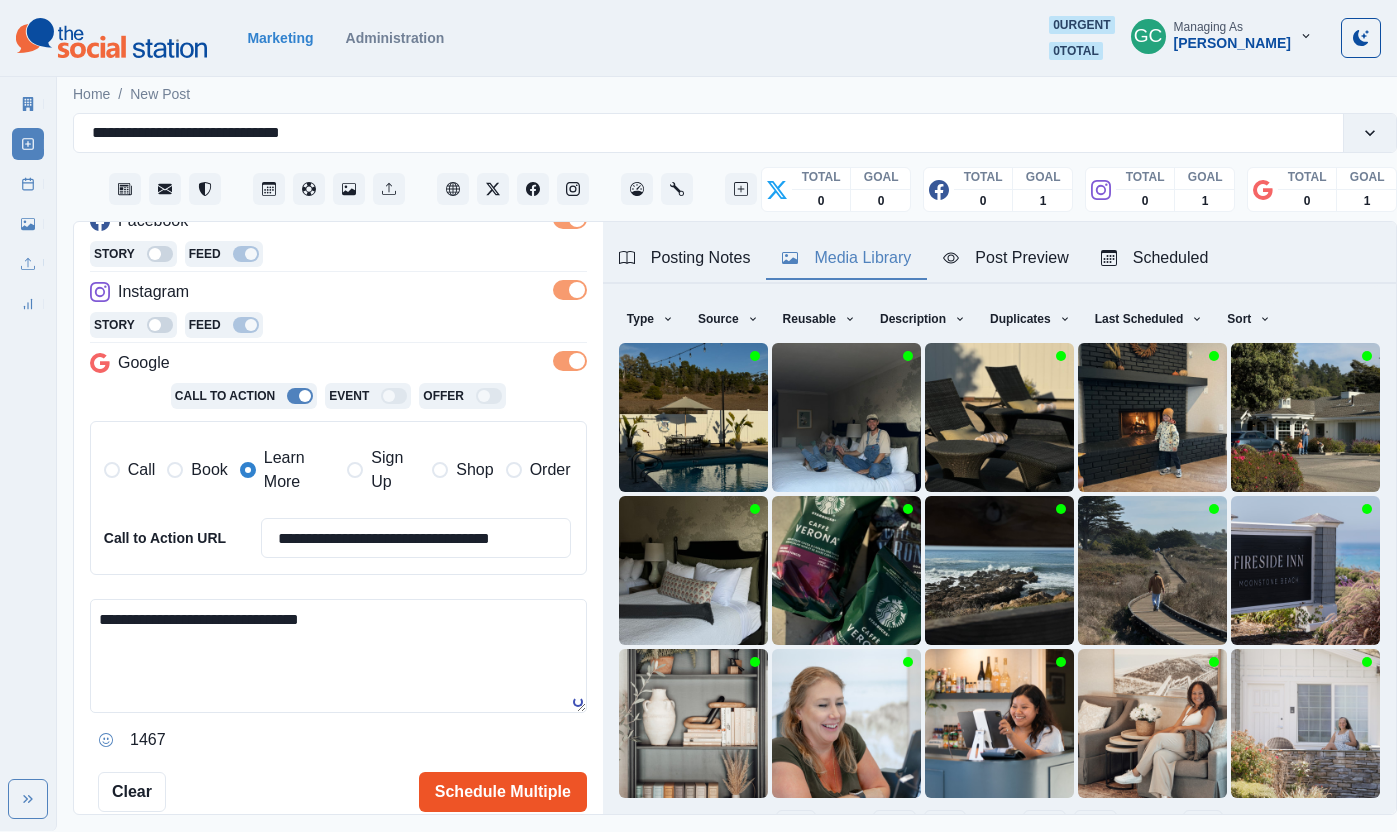 type on "**********" 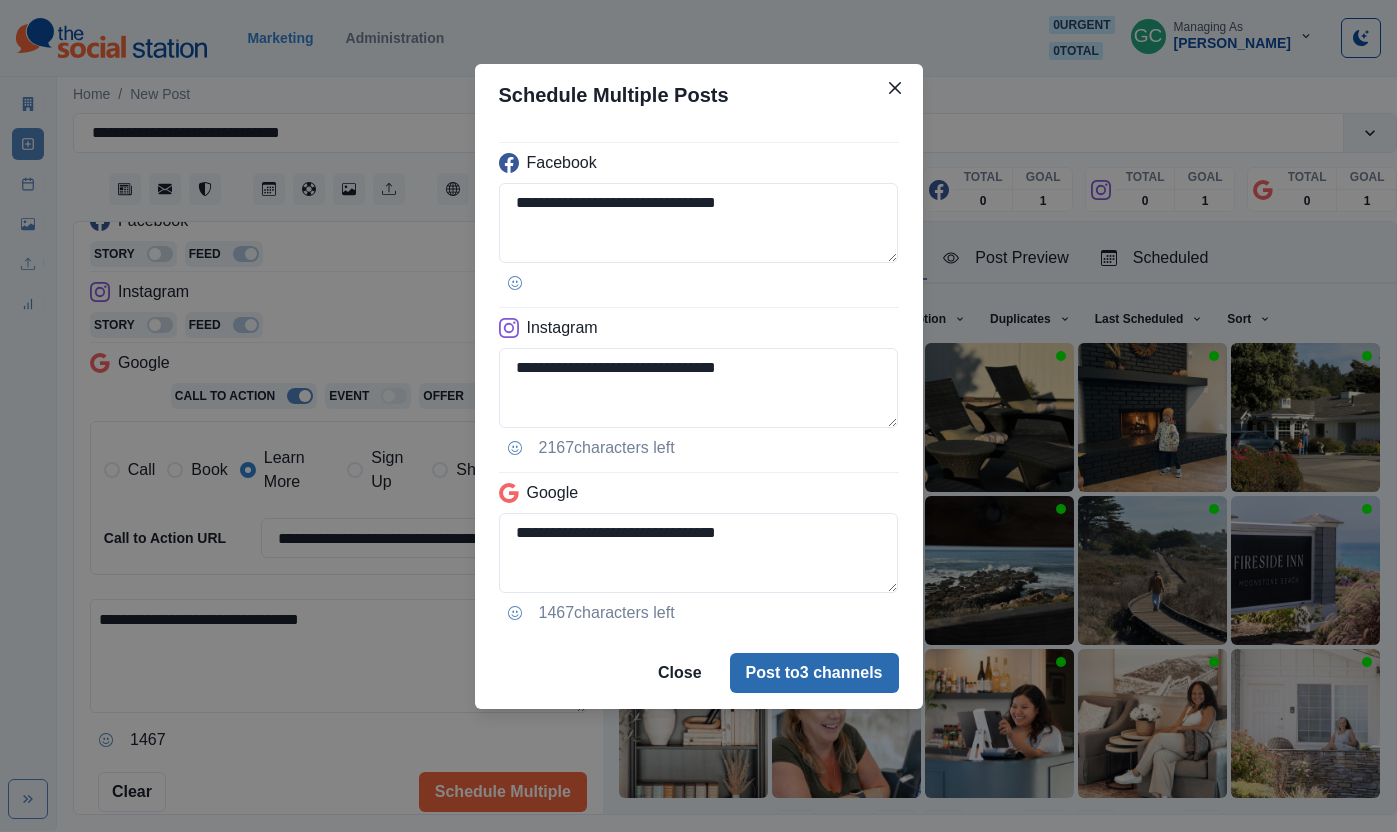 click on "Post to  3   channels" at bounding box center [814, 673] 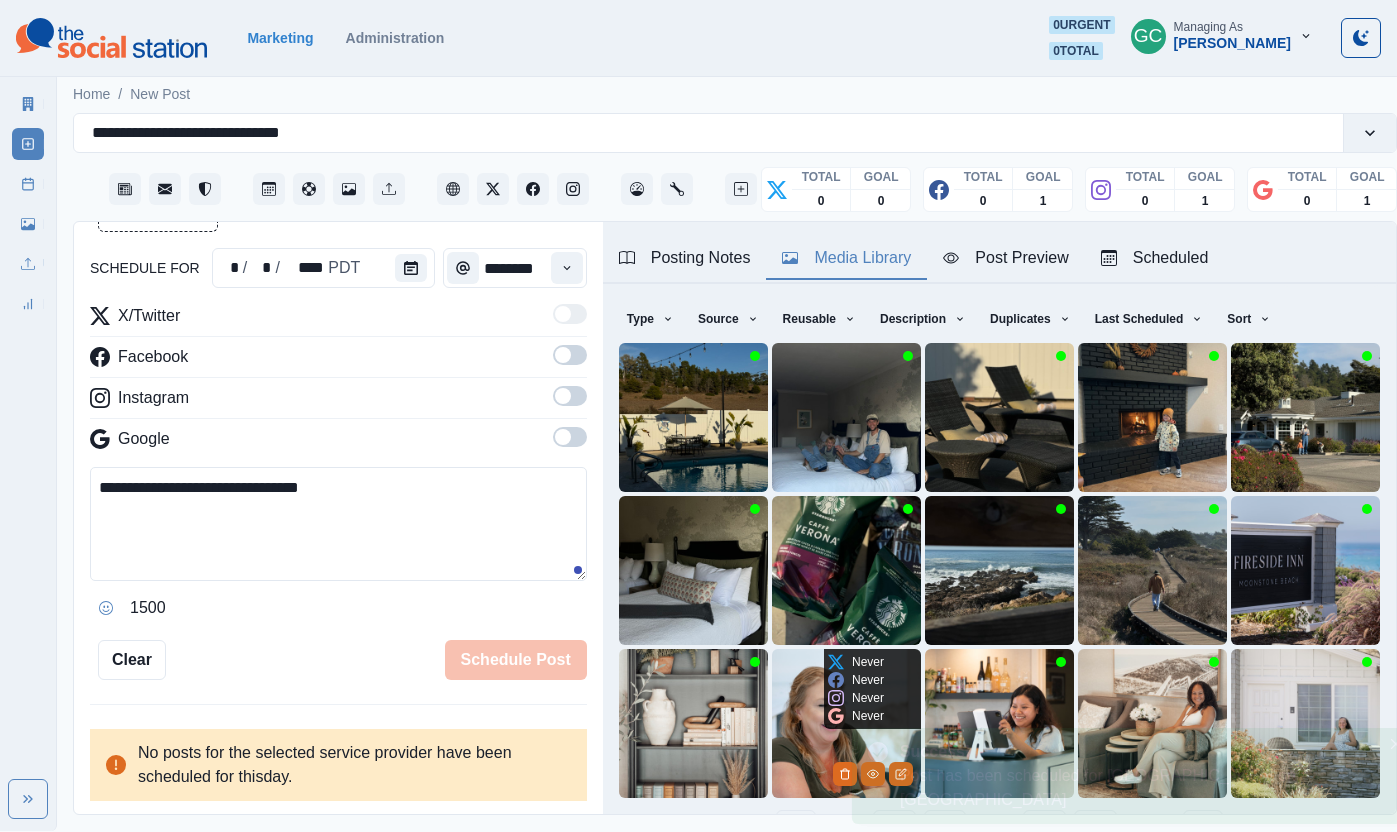 scroll, scrollTop: 318, scrollLeft: 0, axis: vertical 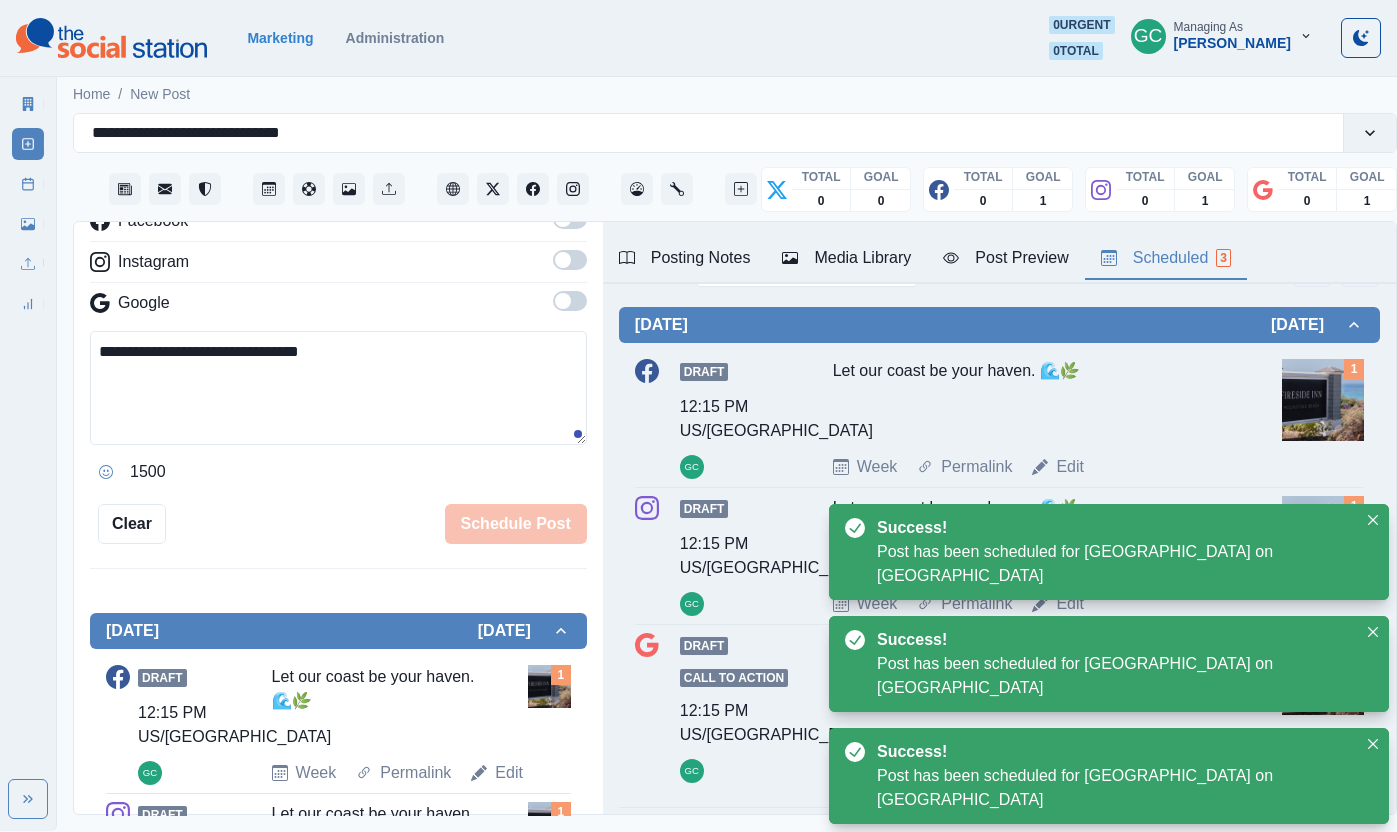 click on "Scheduled 3" at bounding box center (1166, 258) 